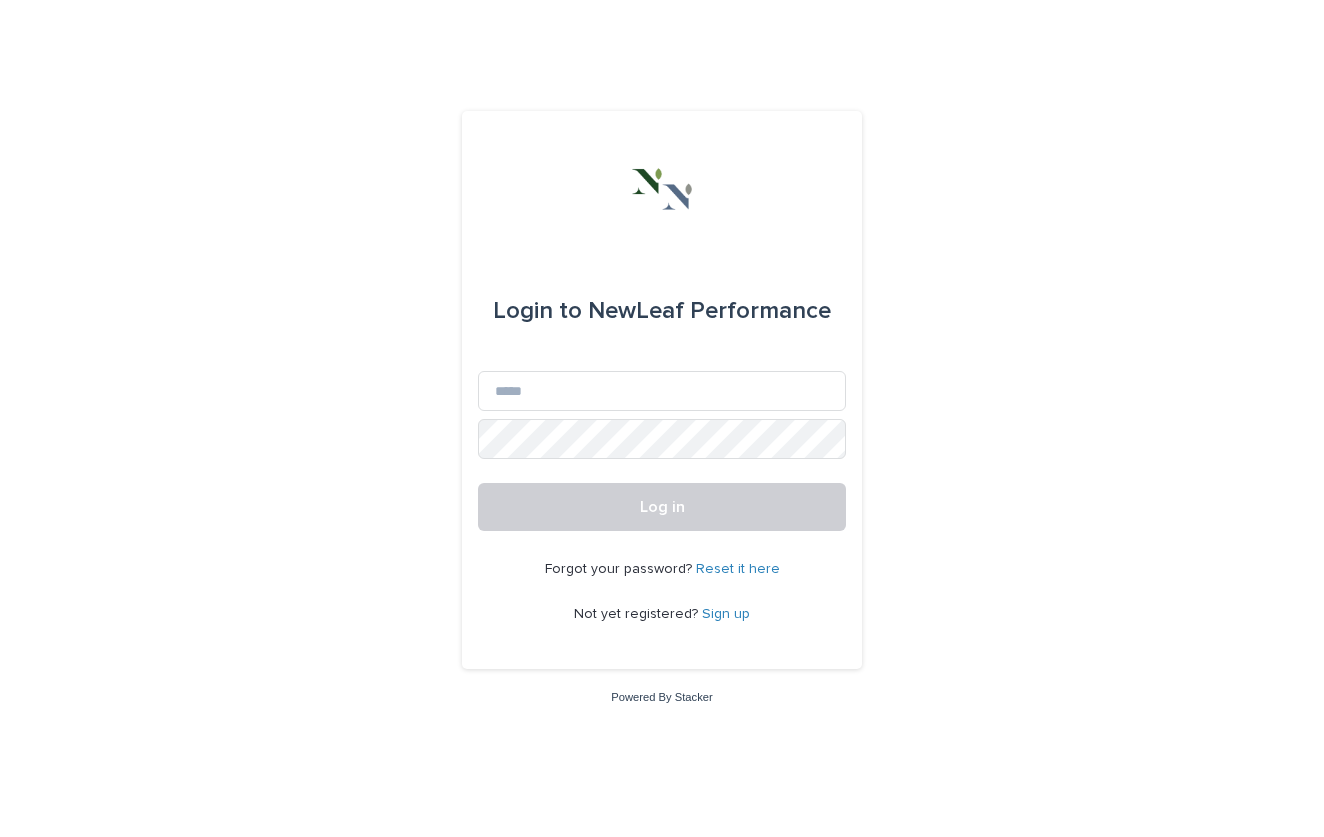scroll, scrollTop: 0, scrollLeft: 0, axis: both 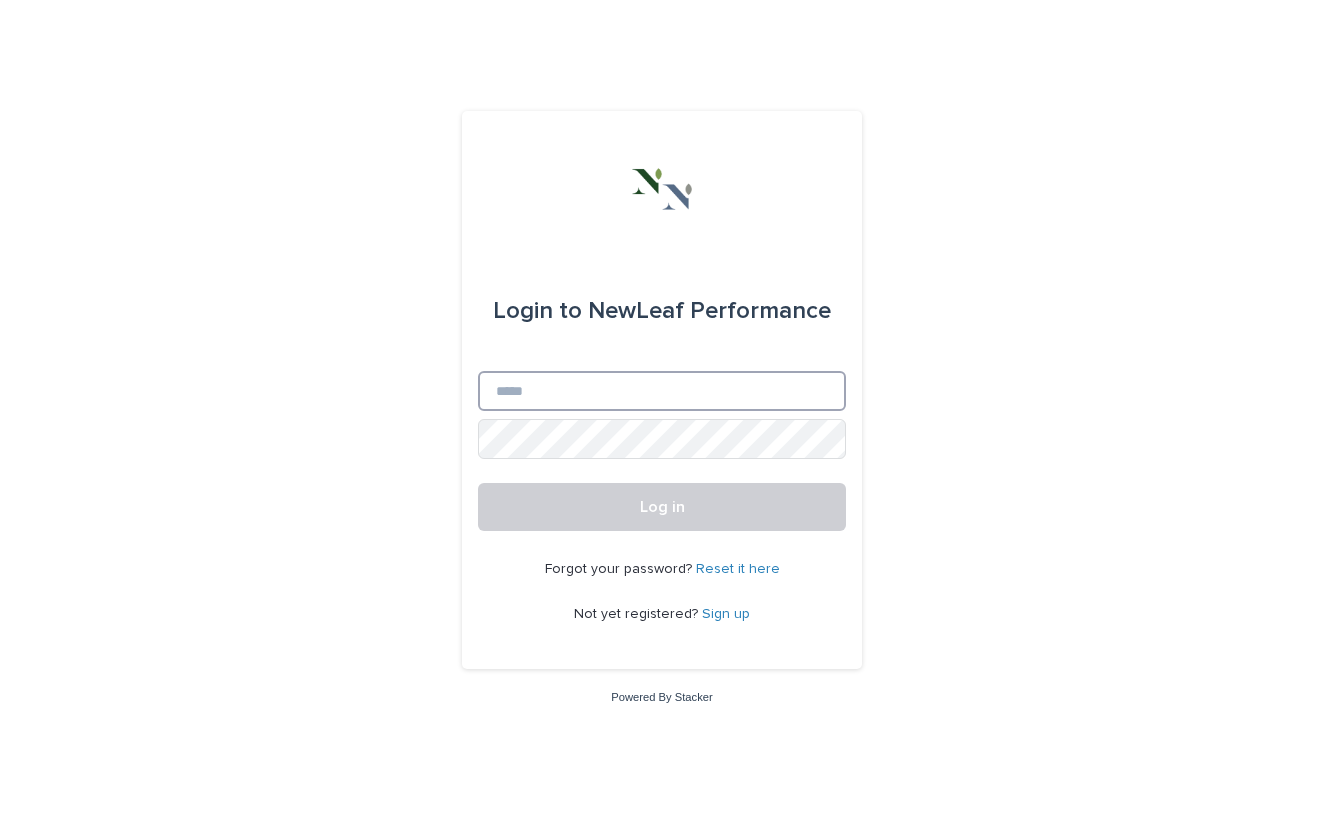 type on "**********" 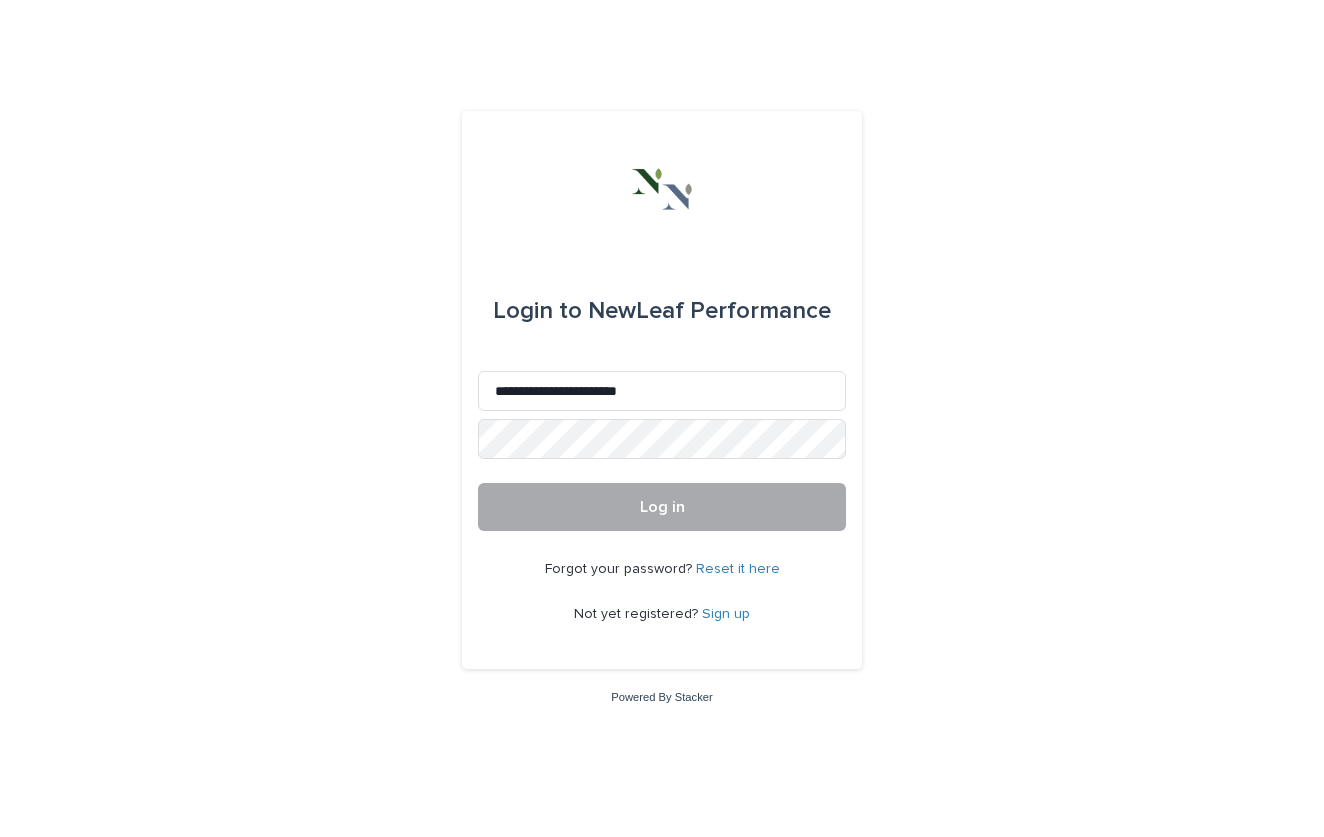 click on "Log in" at bounding box center (662, 507) 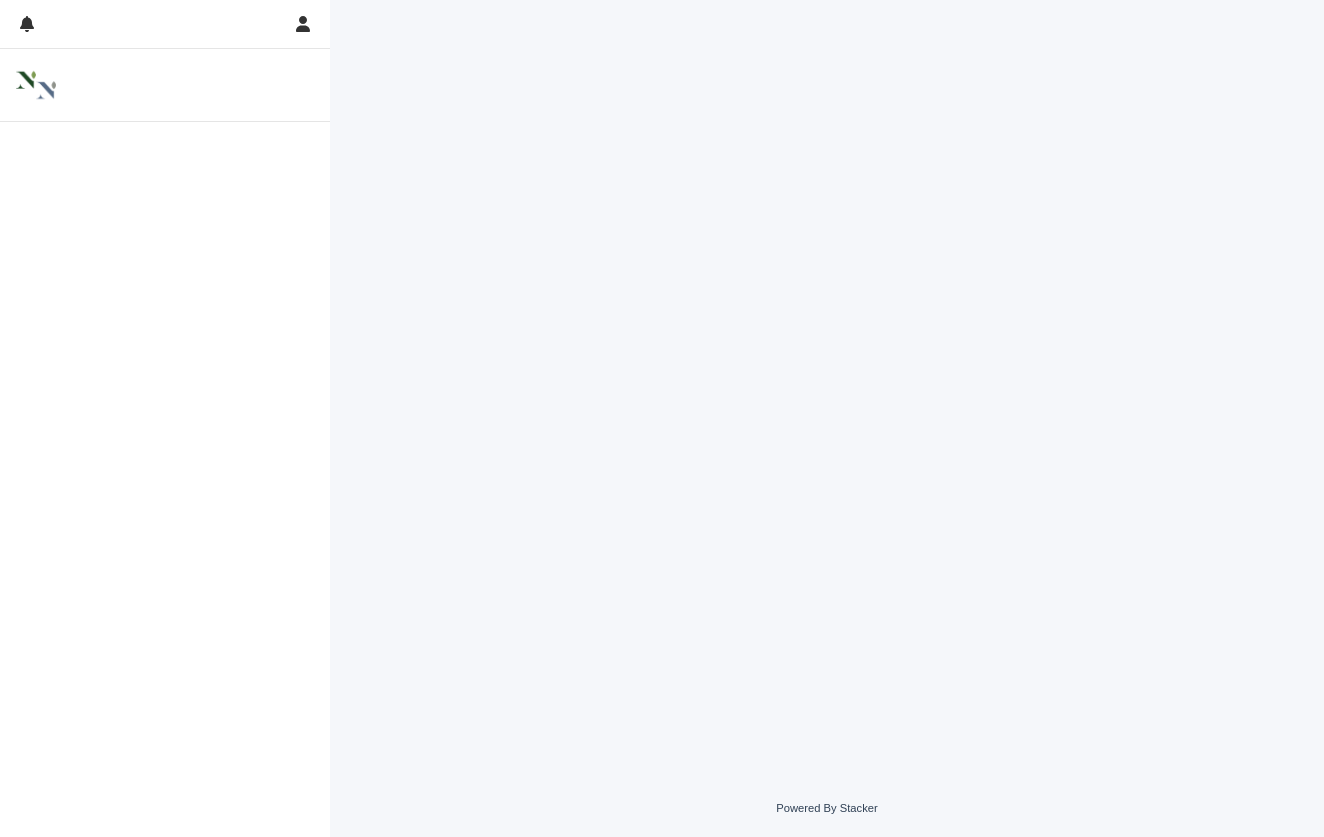 scroll, scrollTop: 0, scrollLeft: 0, axis: both 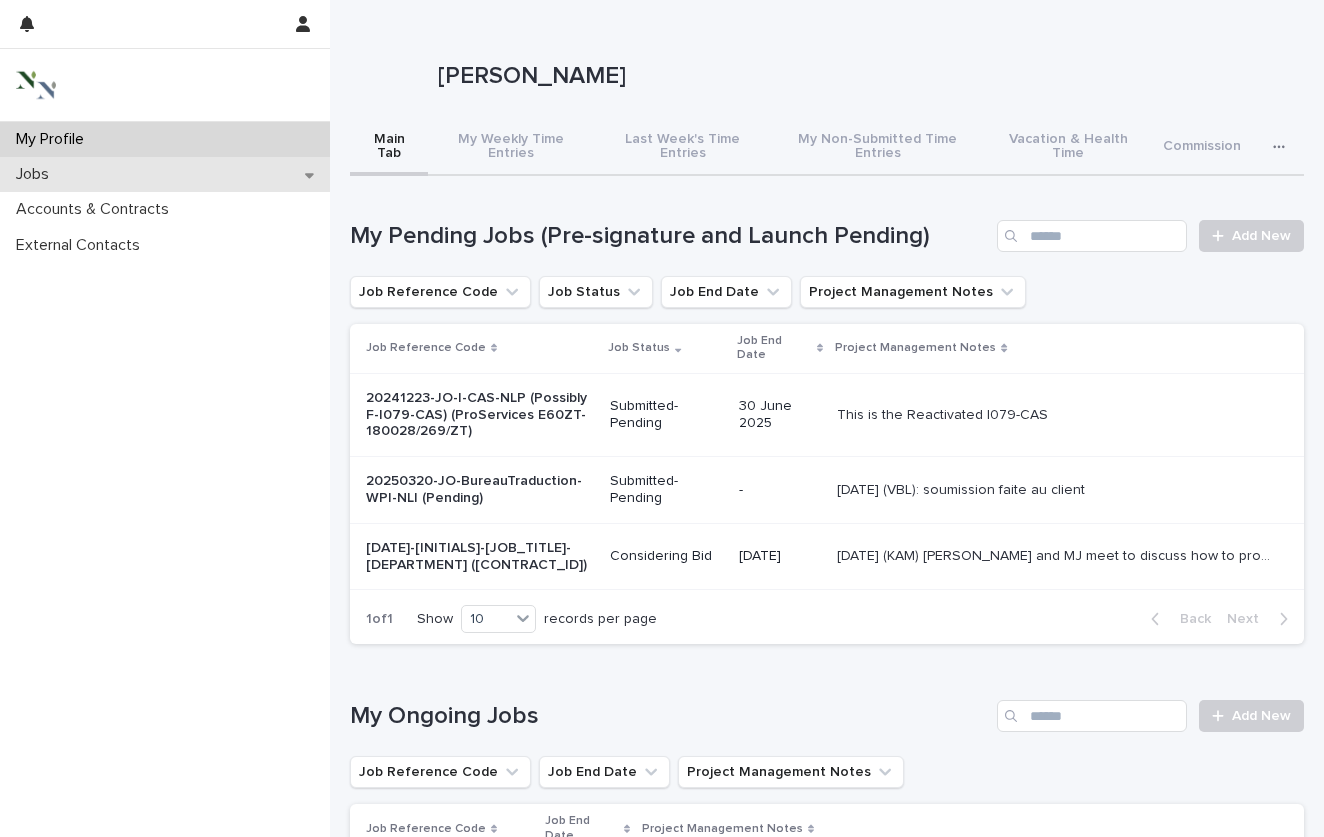 click on "Jobs" at bounding box center [36, 174] 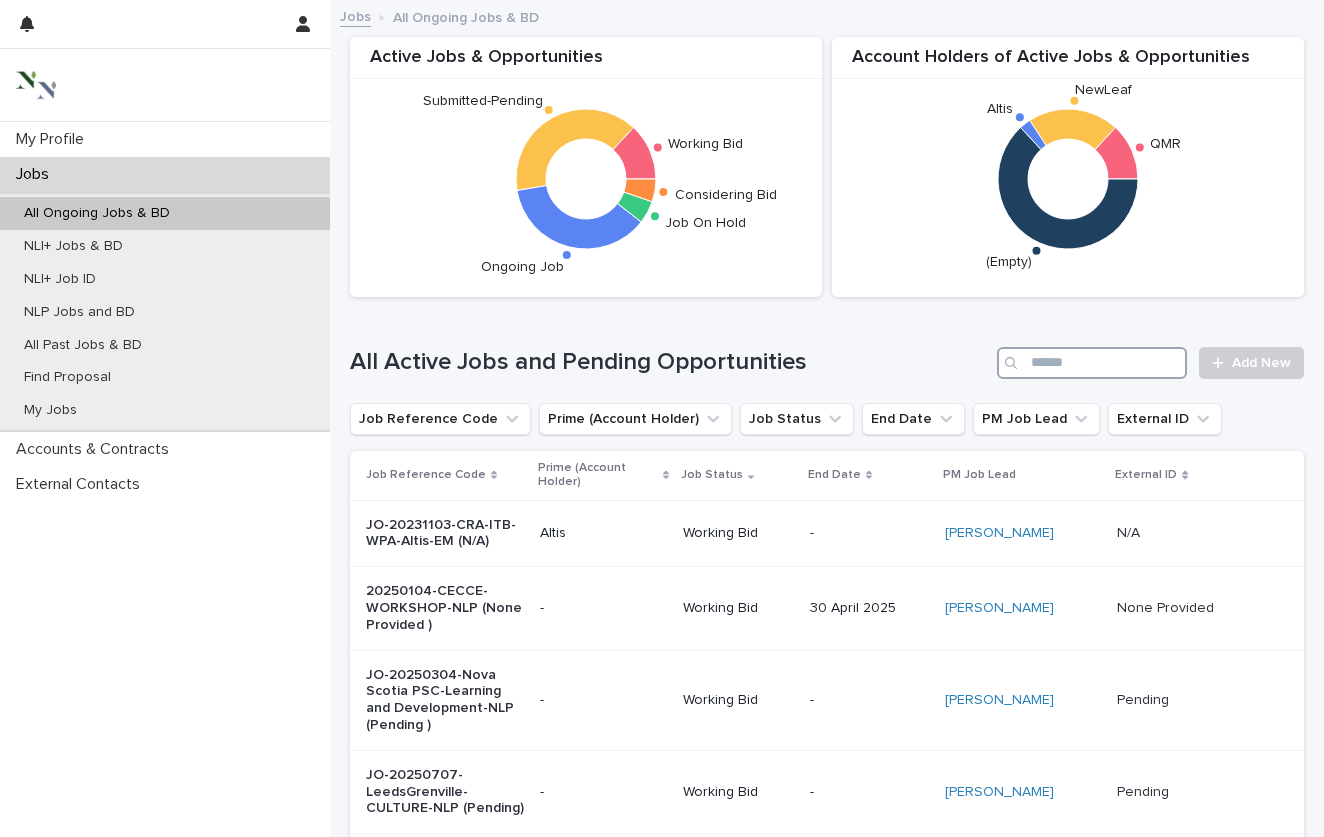 click at bounding box center (1092, 363) 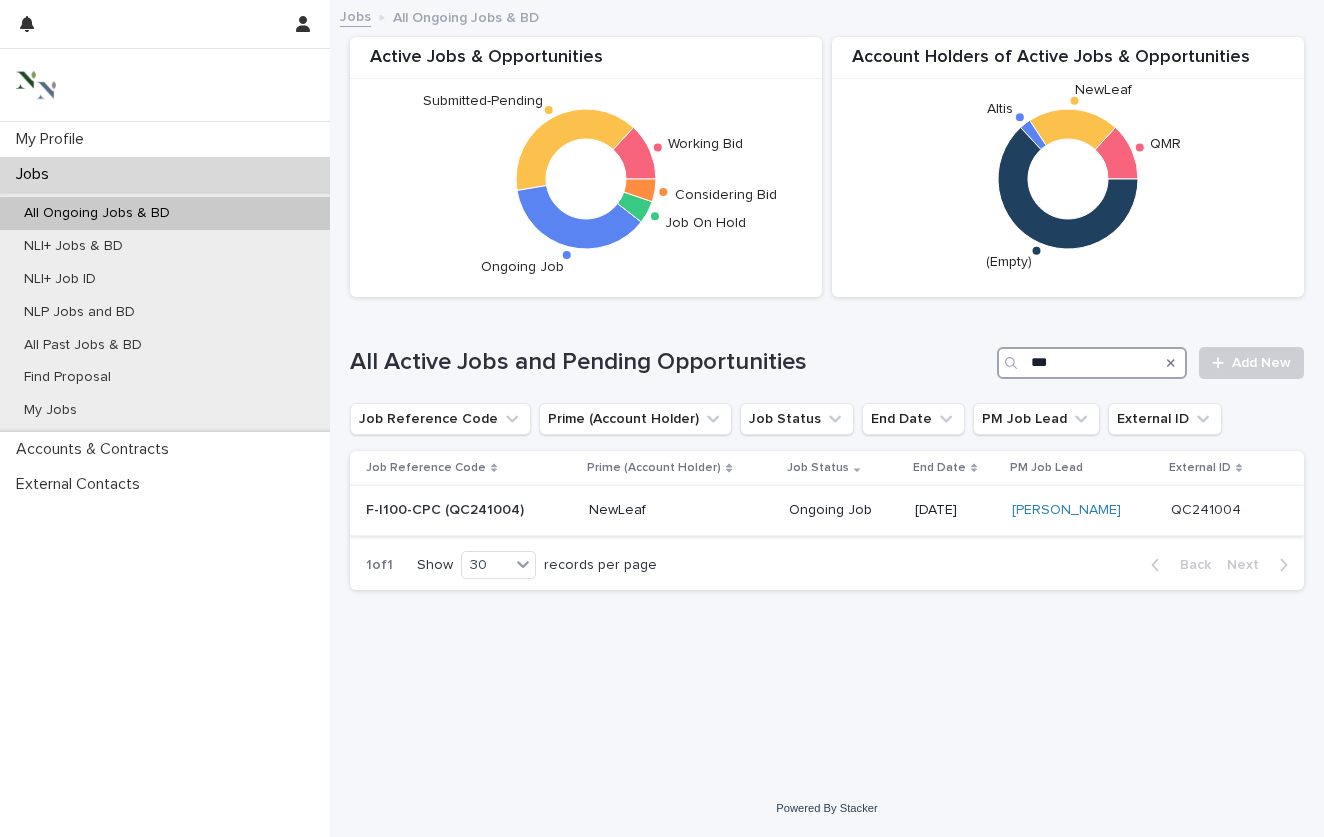 type on "***" 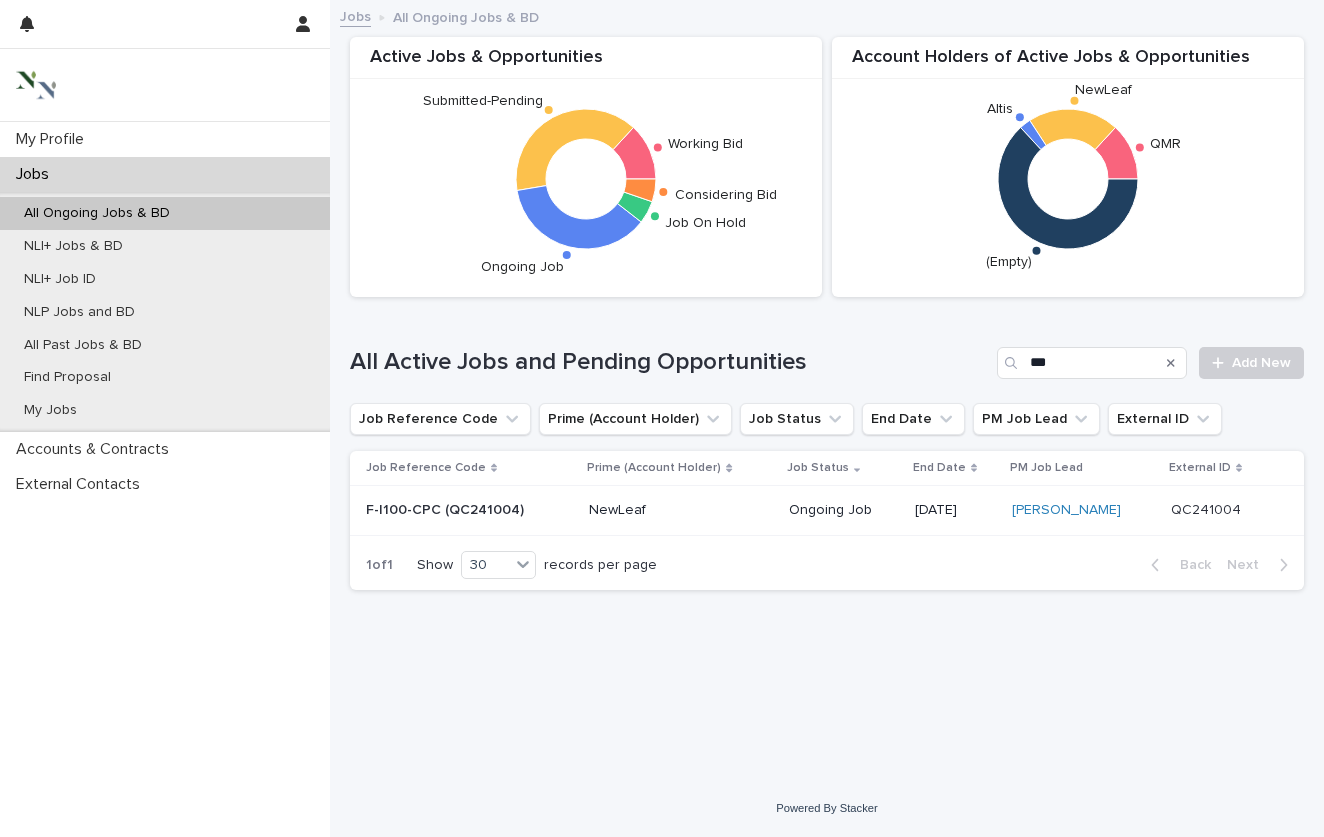click on "F-I100-CPC (QC241004)" at bounding box center (449, 510) 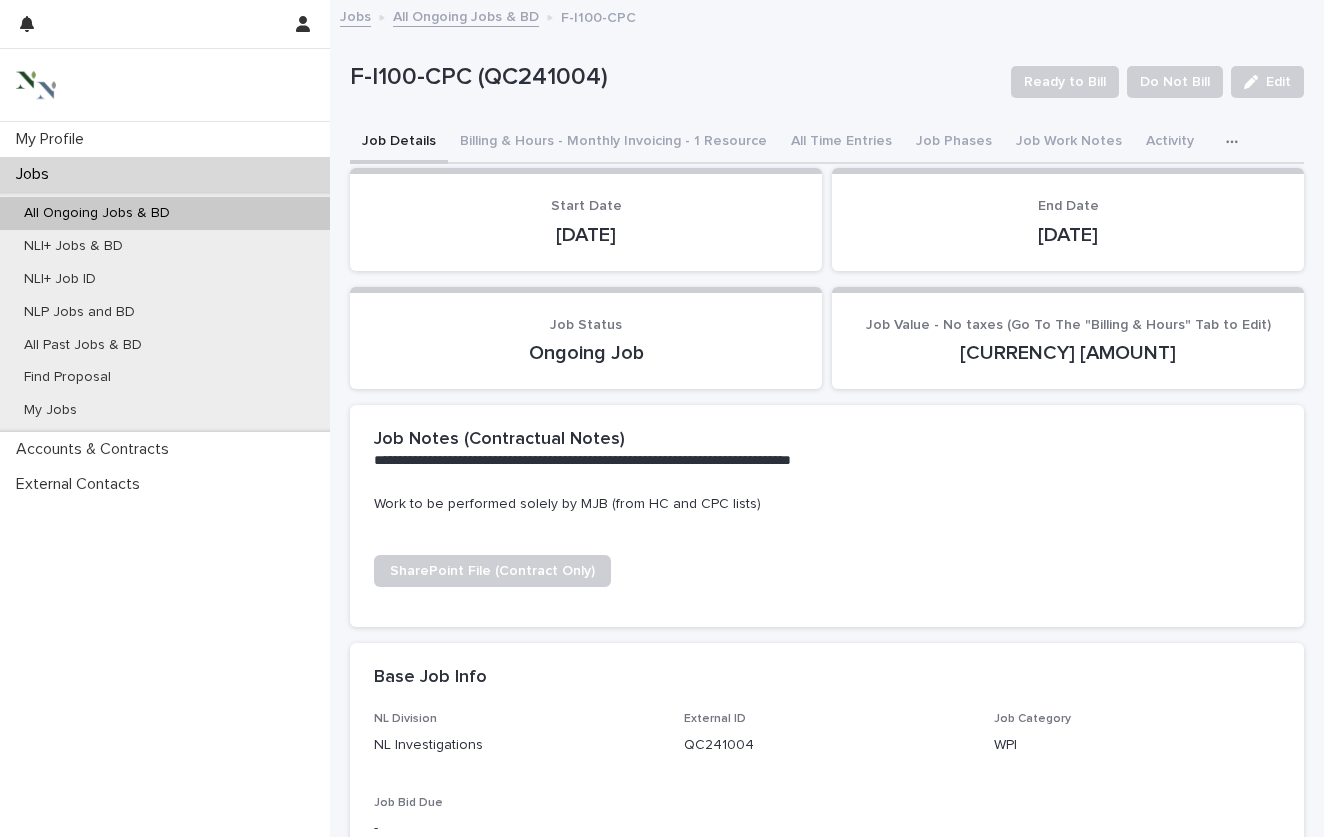 click 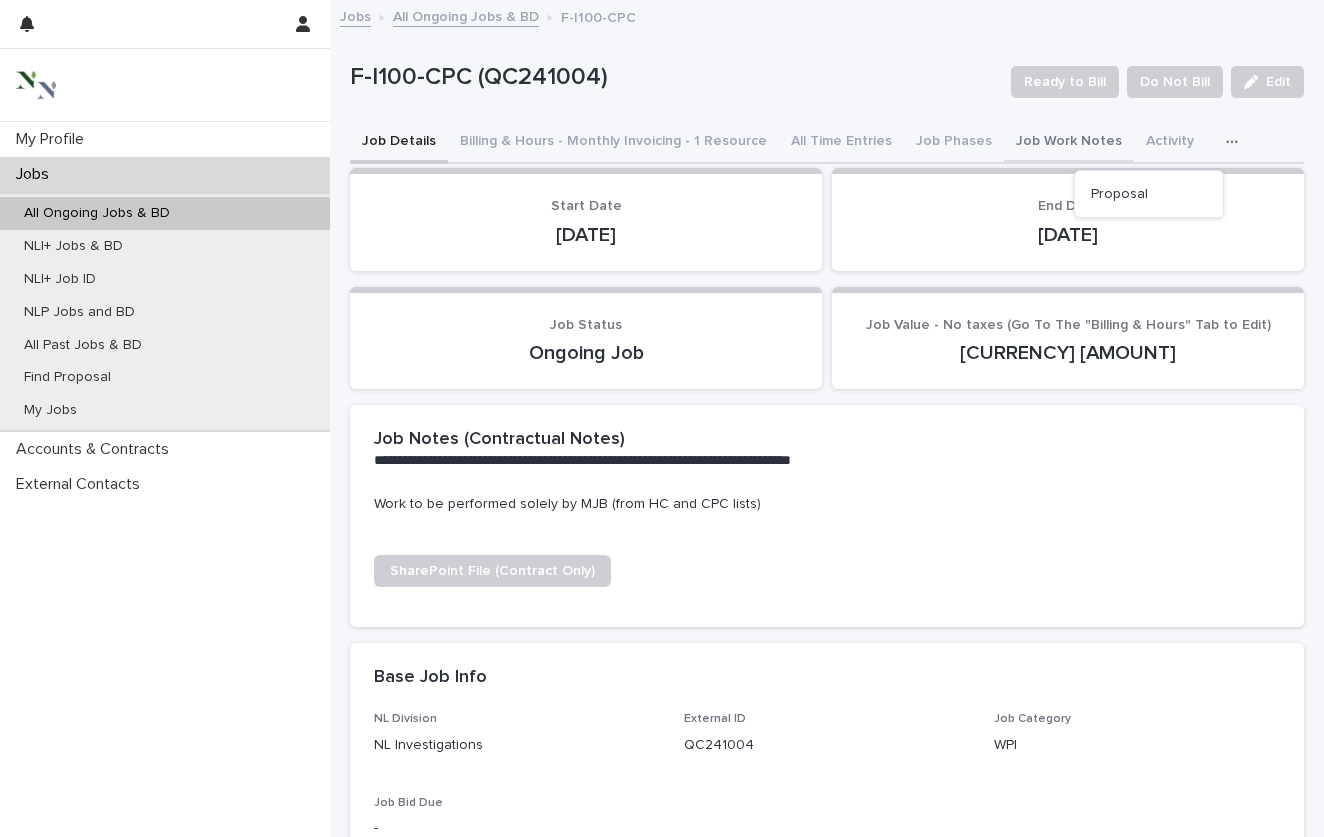 click on "Job Work Notes" at bounding box center [1069, 143] 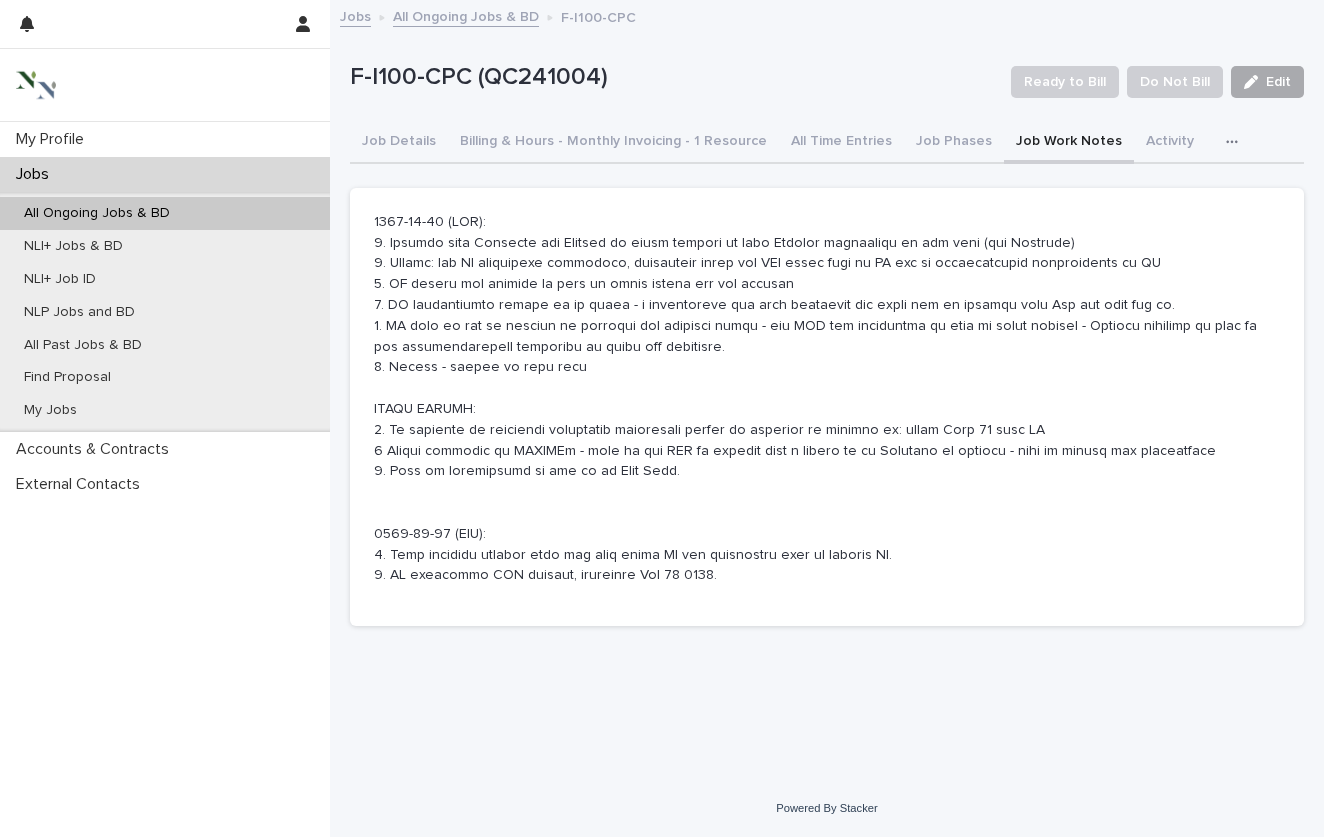 drag, startPoint x: 1142, startPoint y: 15, endPoint x: 1267, endPoint y: 71, distance: 136.9708 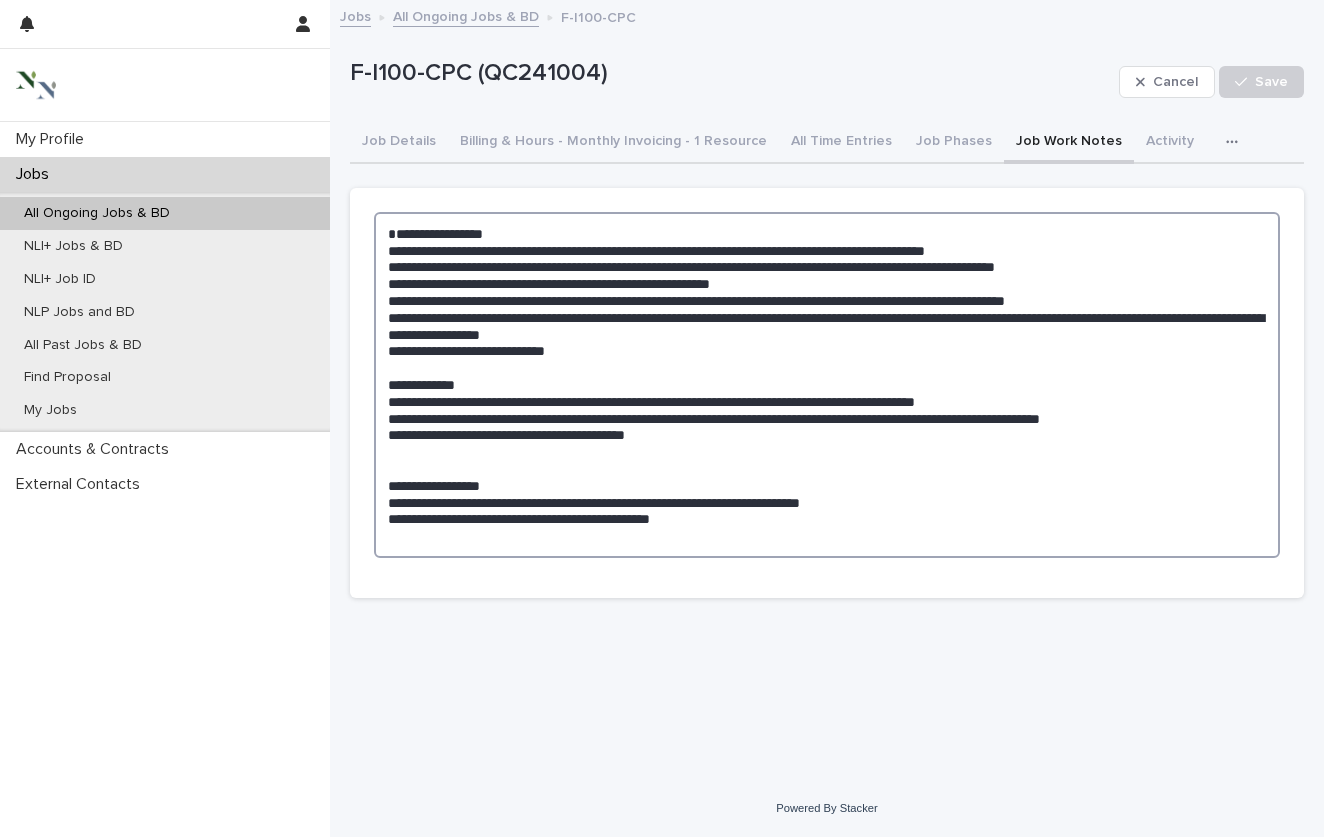 click at bounding box center [827, 385] 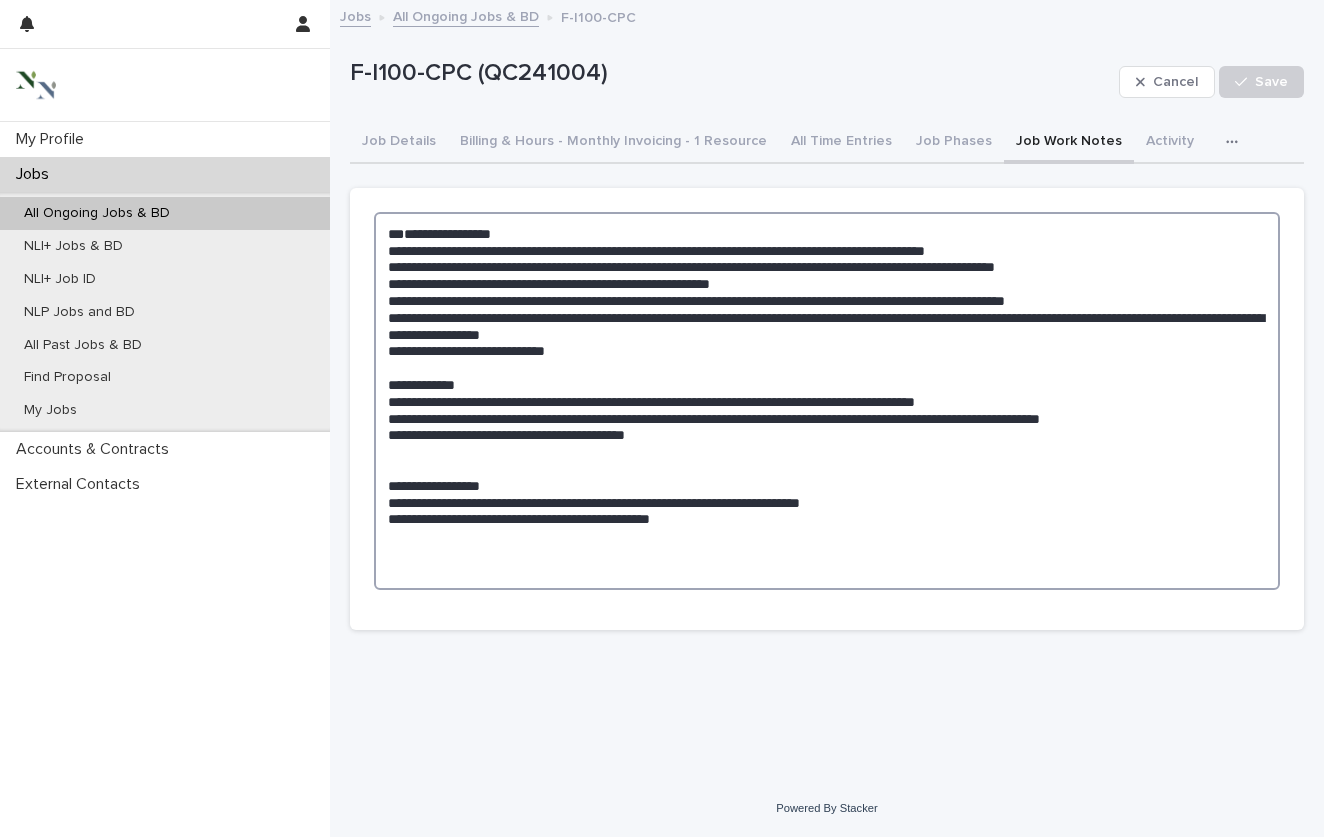 click at bounding box center (827, 401) 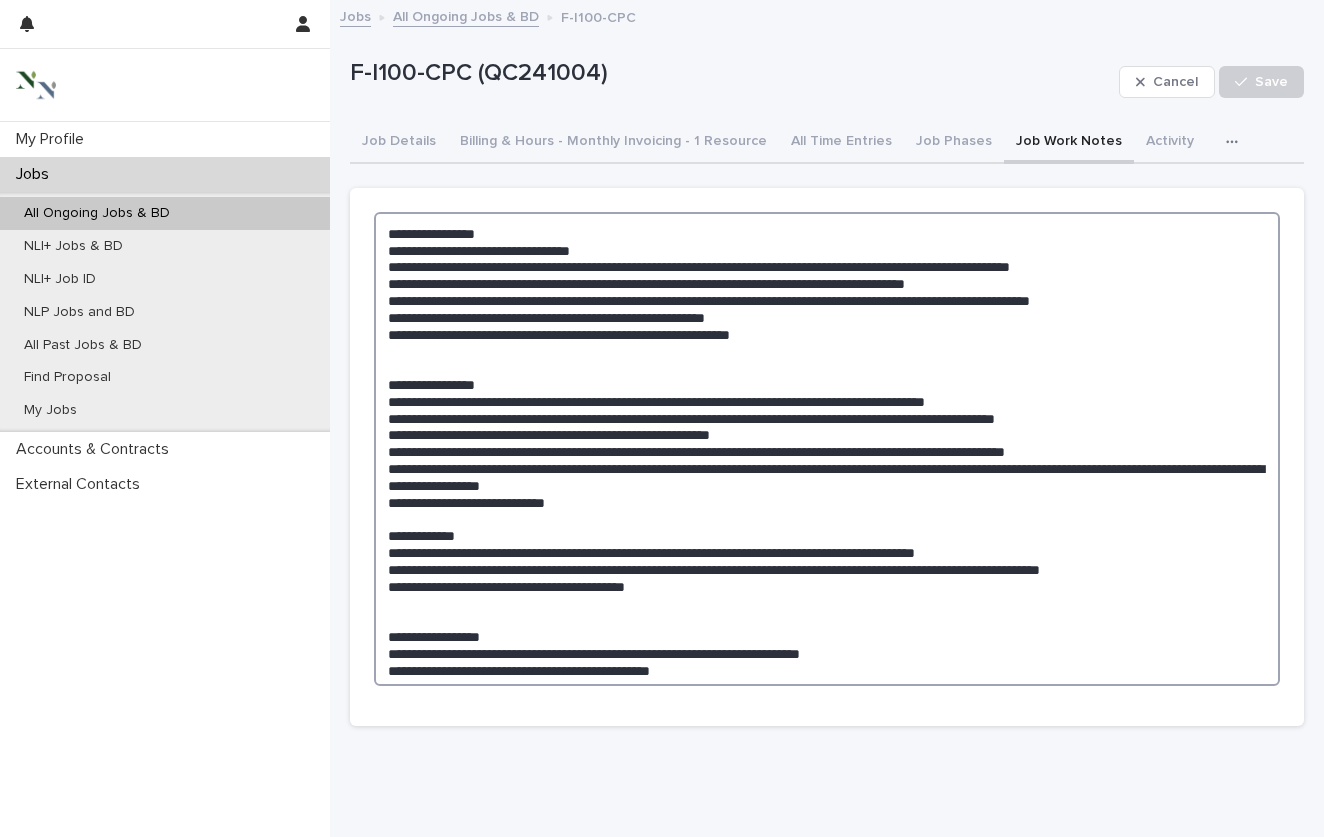 click at bounding box center [827, 449] 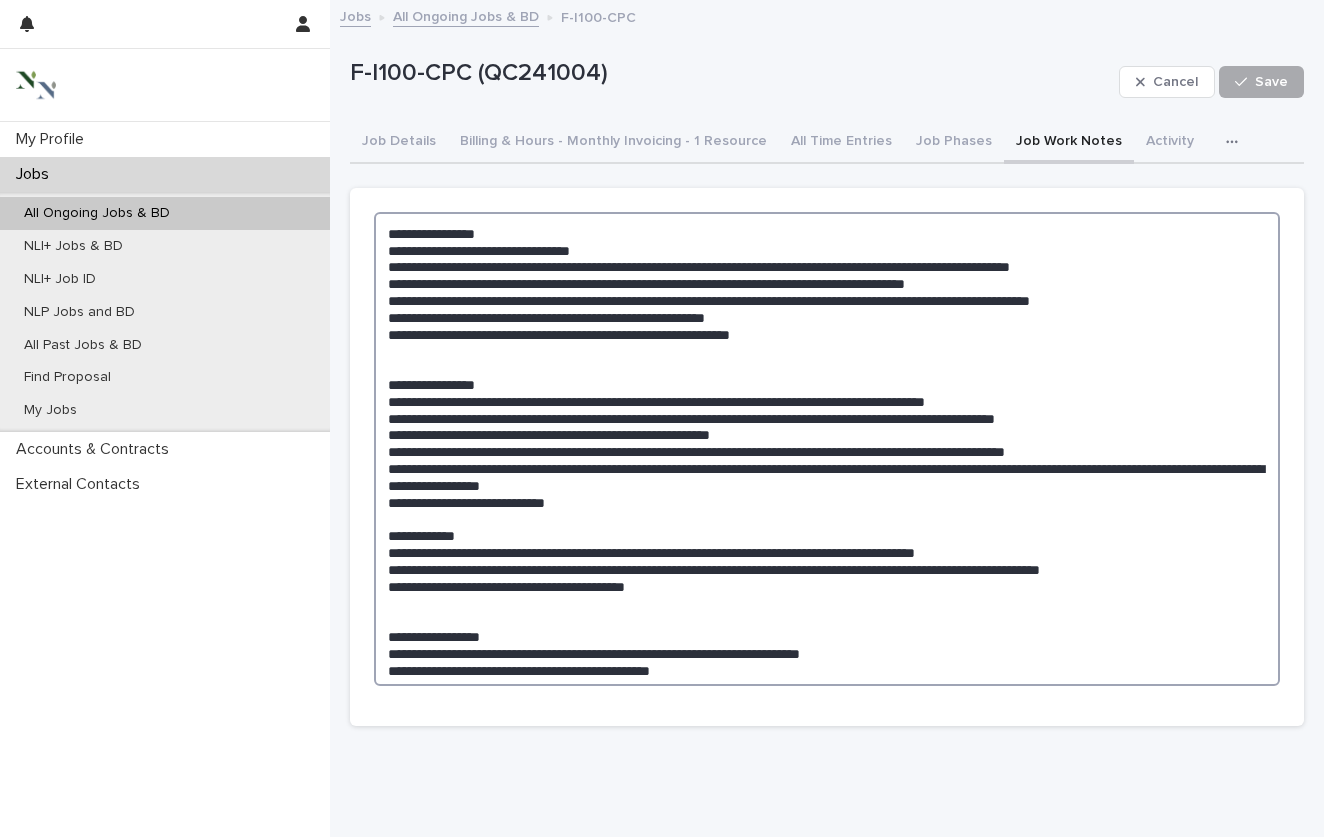 type on "**********" 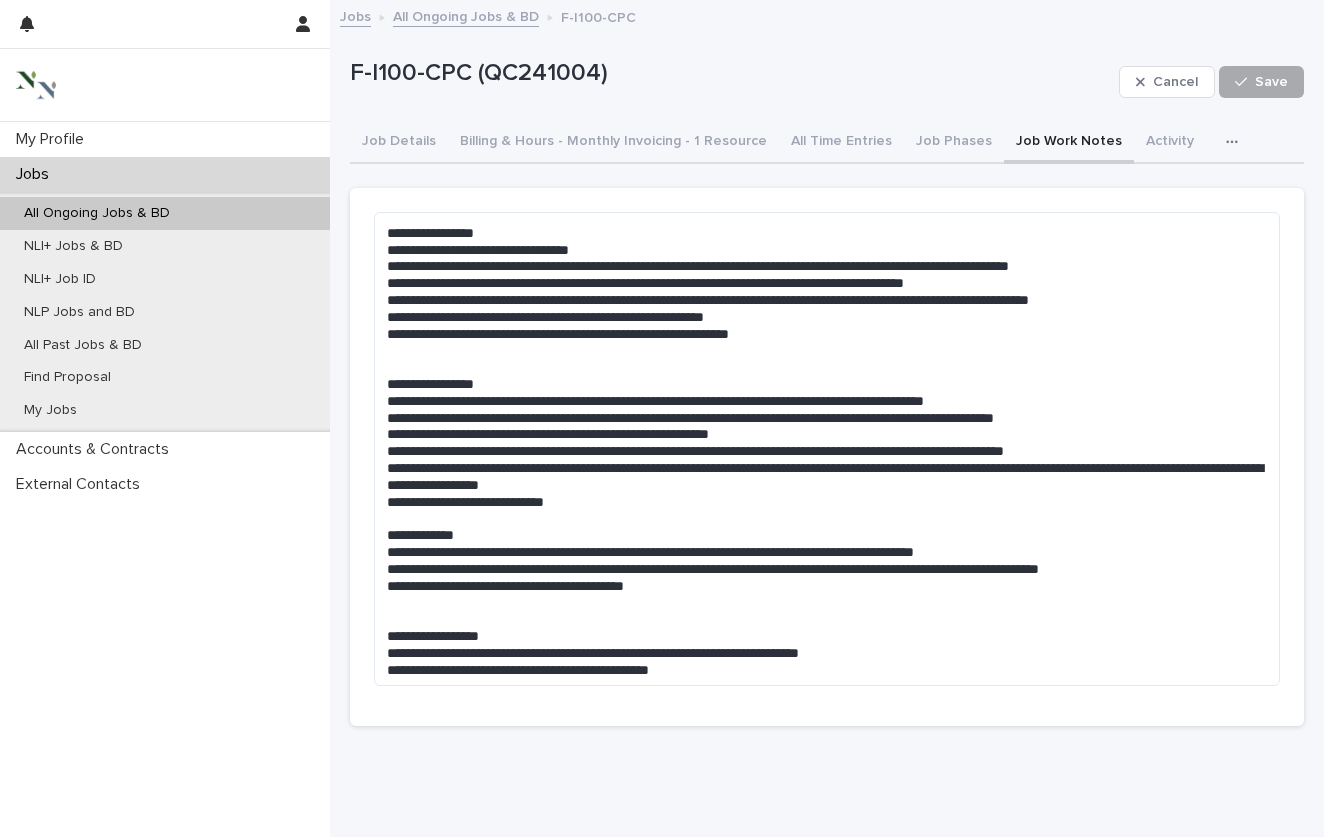 click on "Save" at bounding box center [1261, 82] 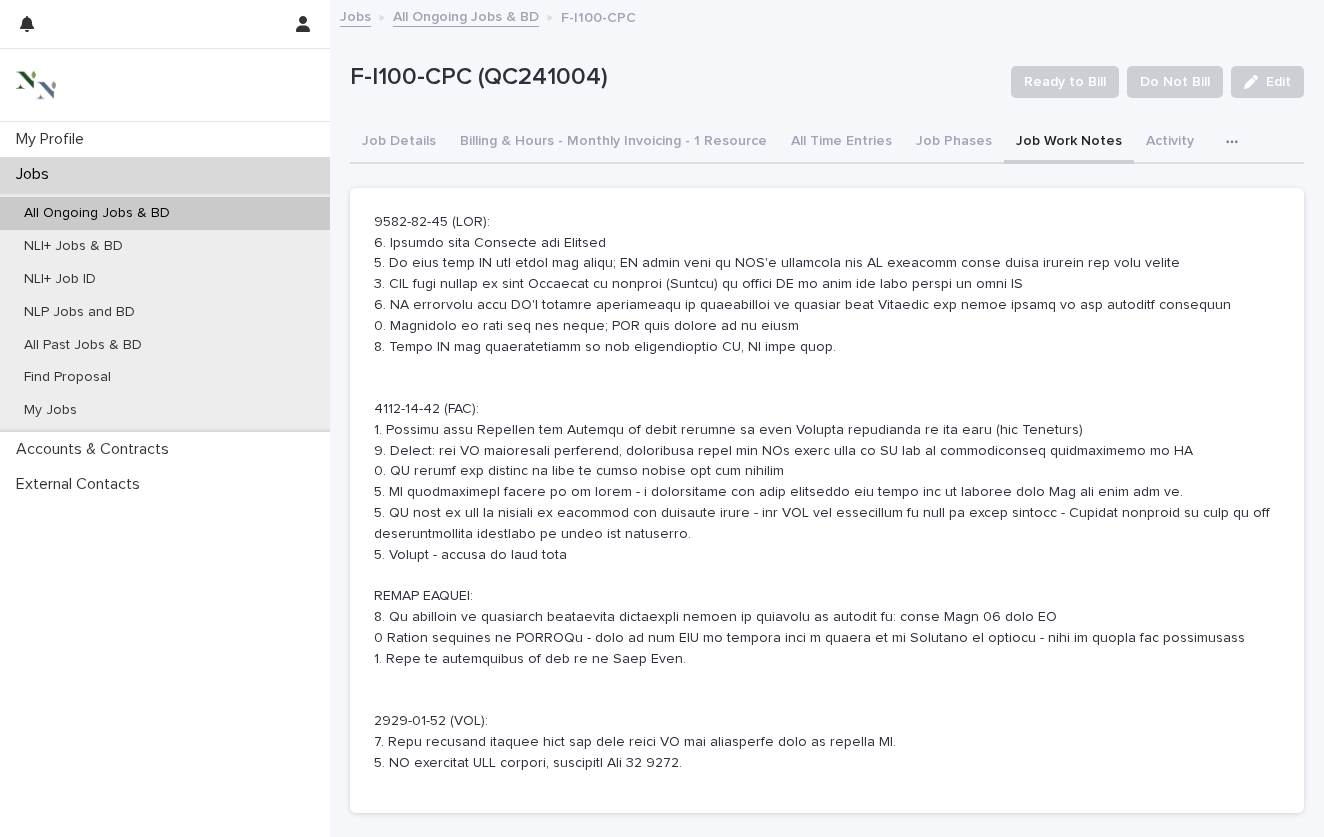 click at bounding box center [827, 493] 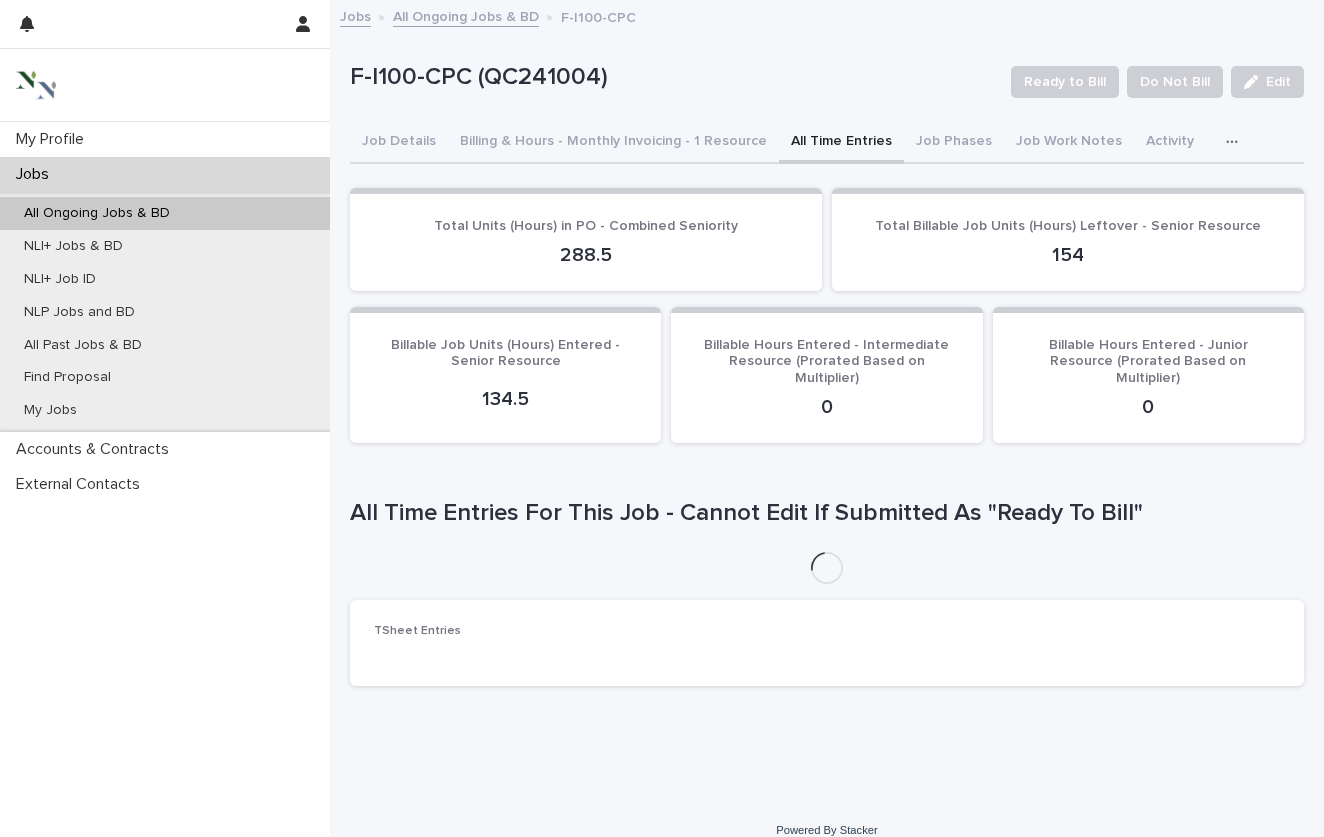 click on "All Time Entries" at bounding box center (841, 143) 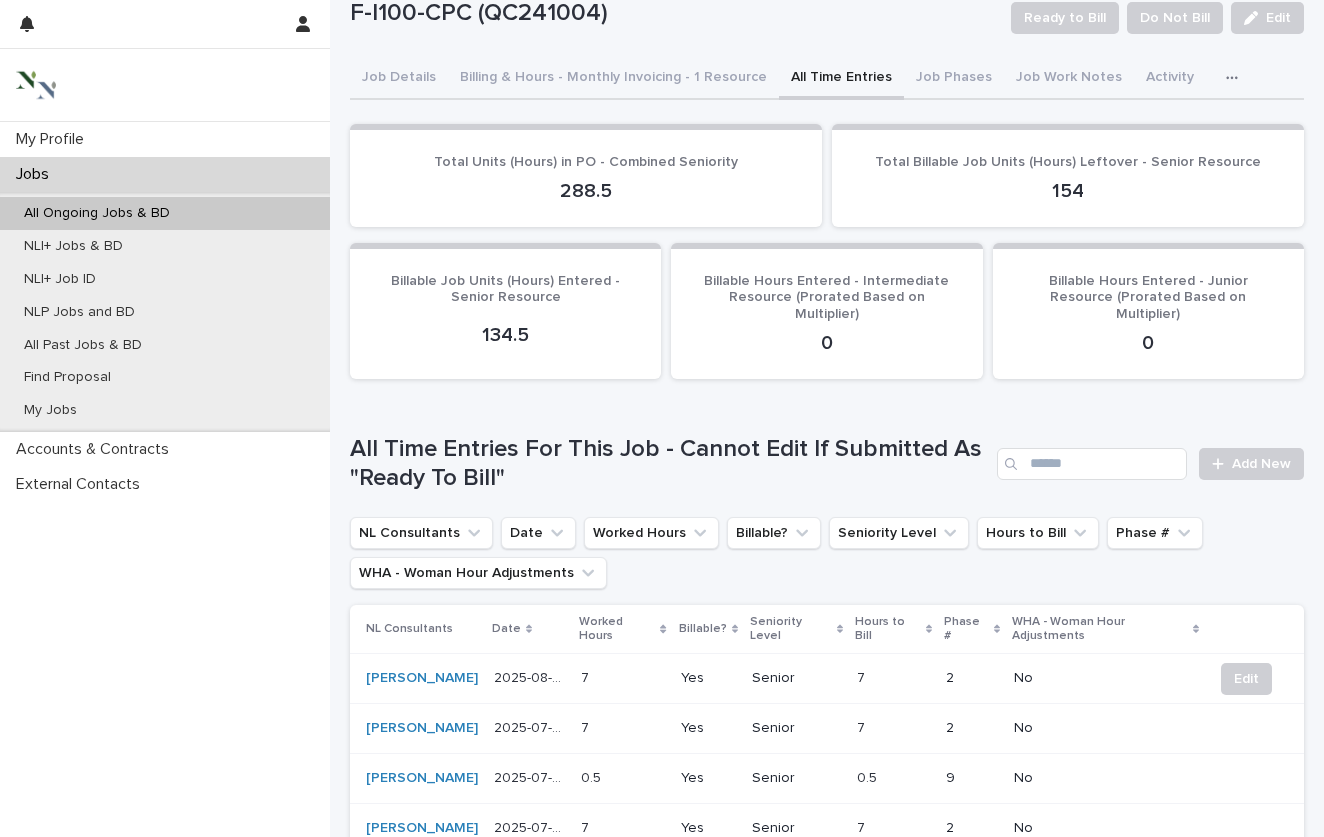 scroll, scrollTop: 82, scrollLeft: 0, axis: vertical 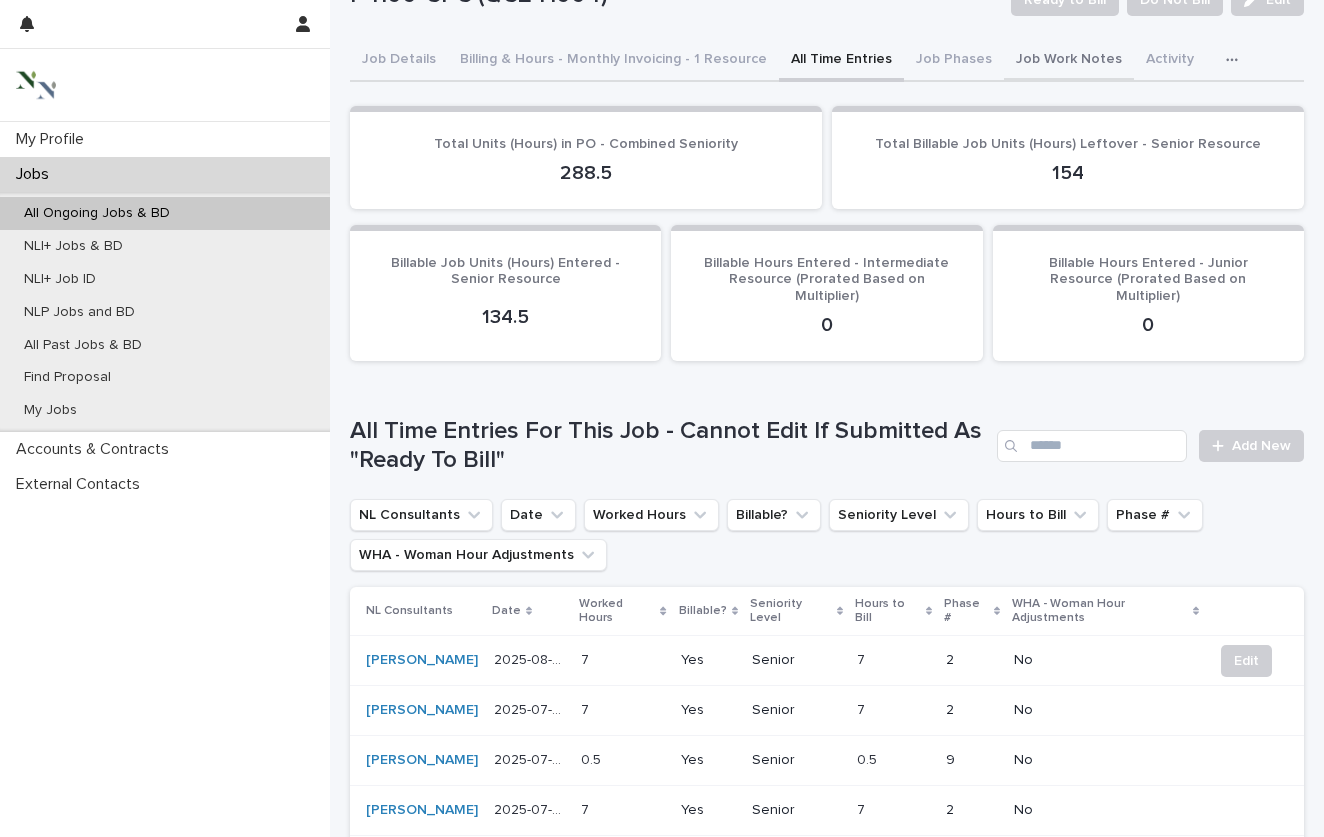 click on "Job Work Notes" at bounding box center (1069, 61) 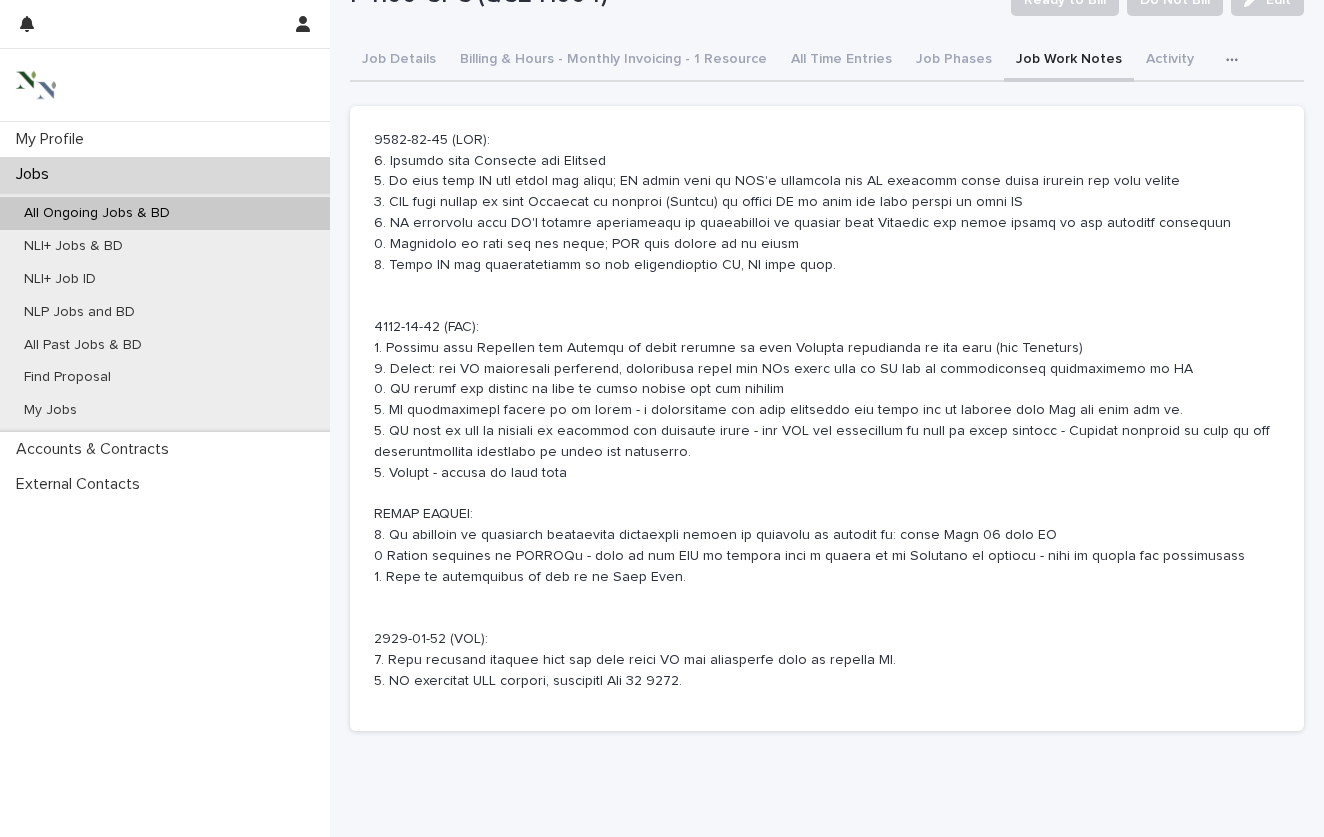 click 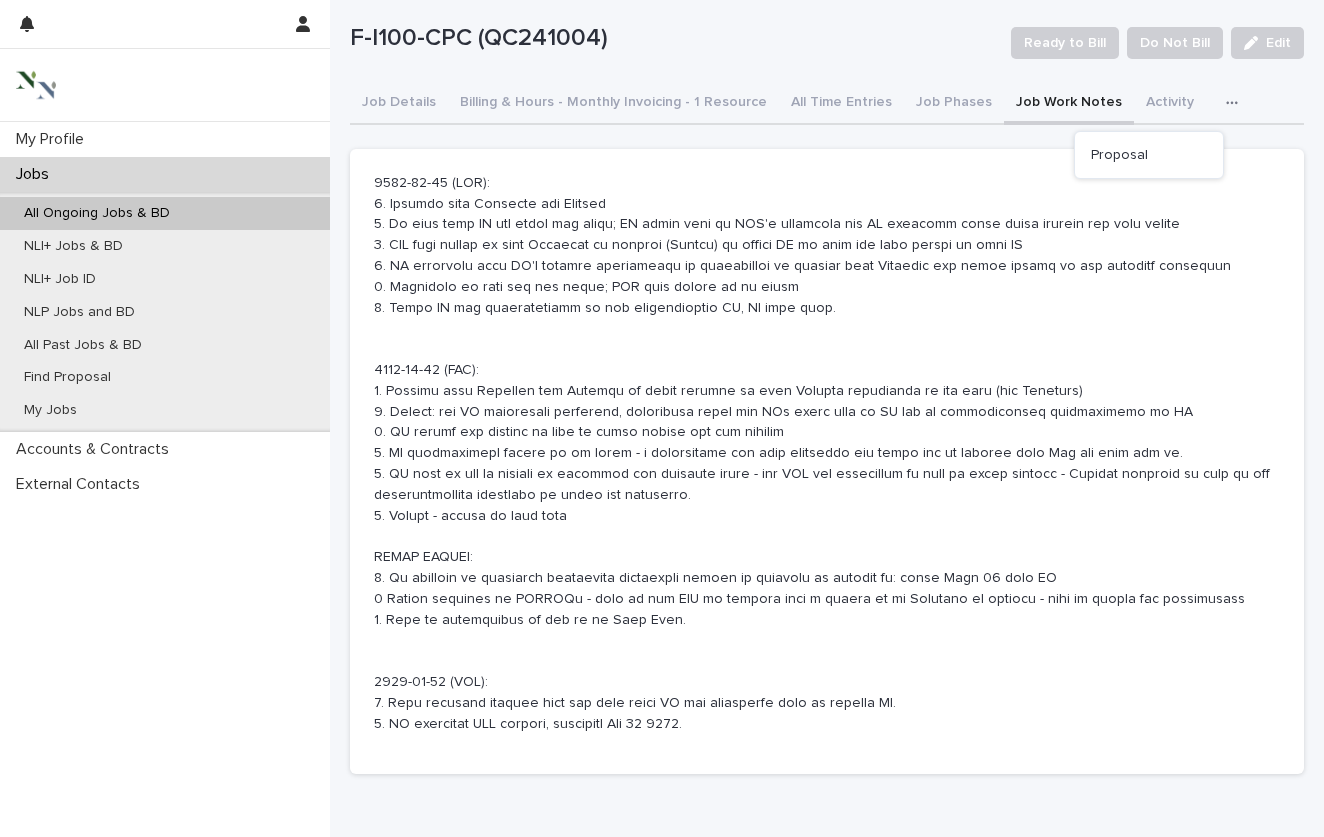 scroll, scrollTop: 20, scrollLeft: 0, axis: vertical 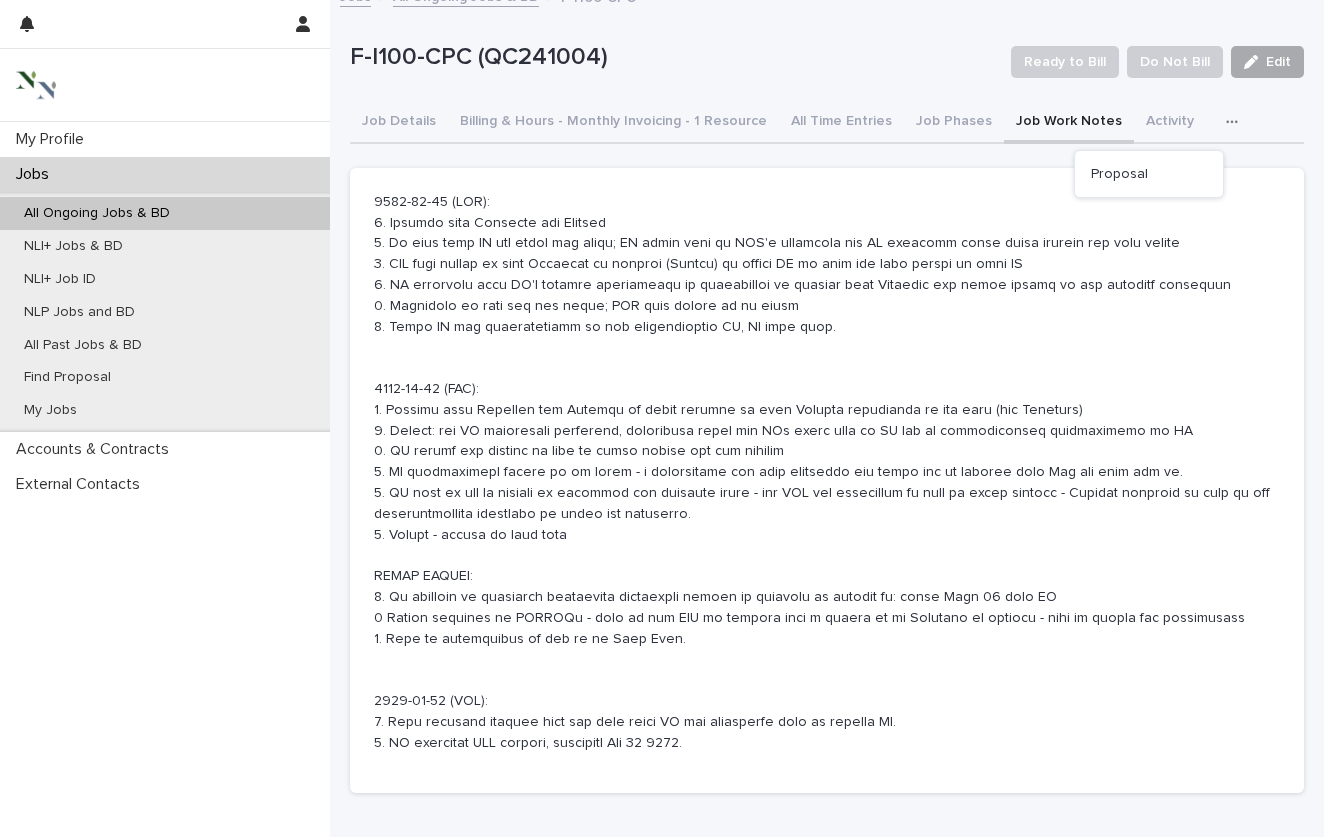 click on "Edit" at bounding box center [1267, 62] 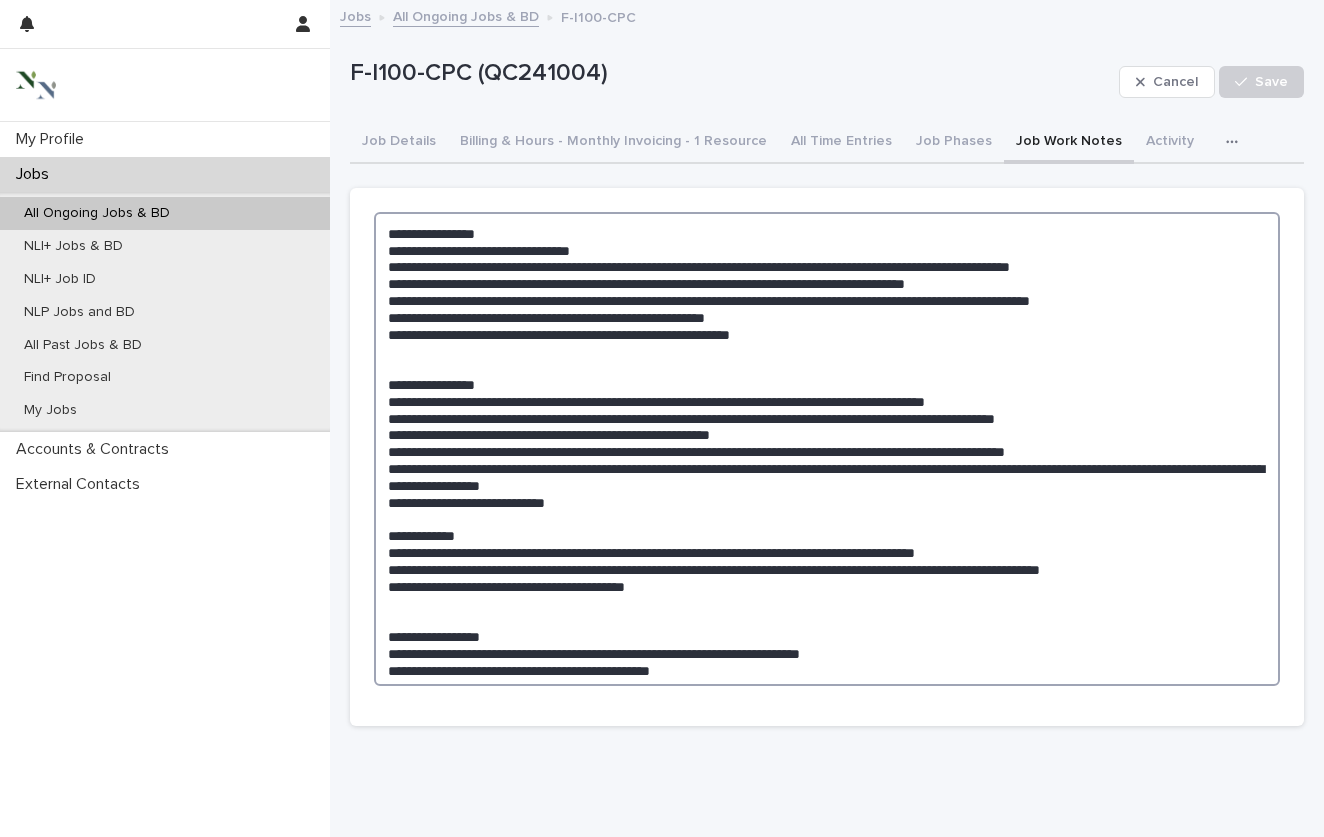 click at bounding box center [827, 449] 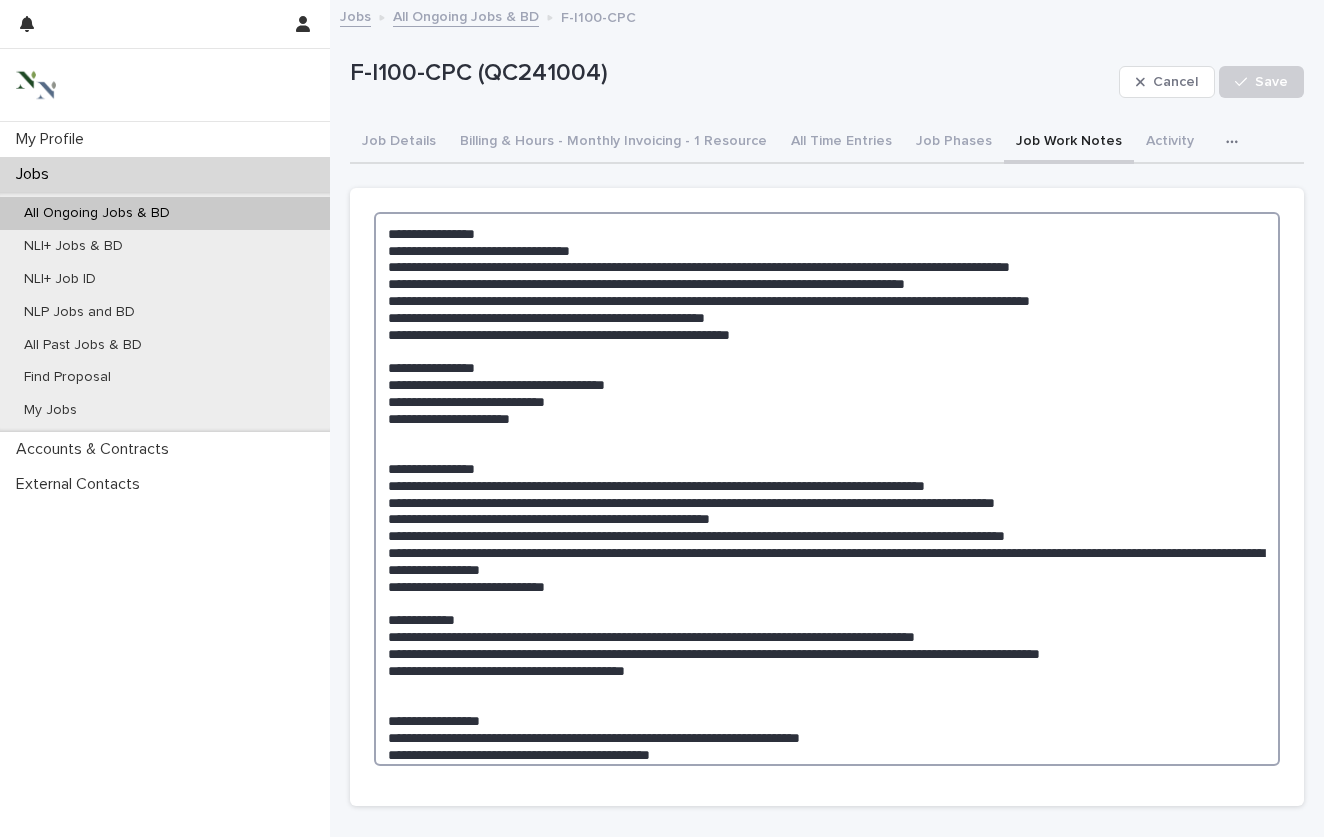 drag, startPoint x: 835, startPoint y: 318, endPoint x: 425, endPoint y: 395, distance: 417.16785 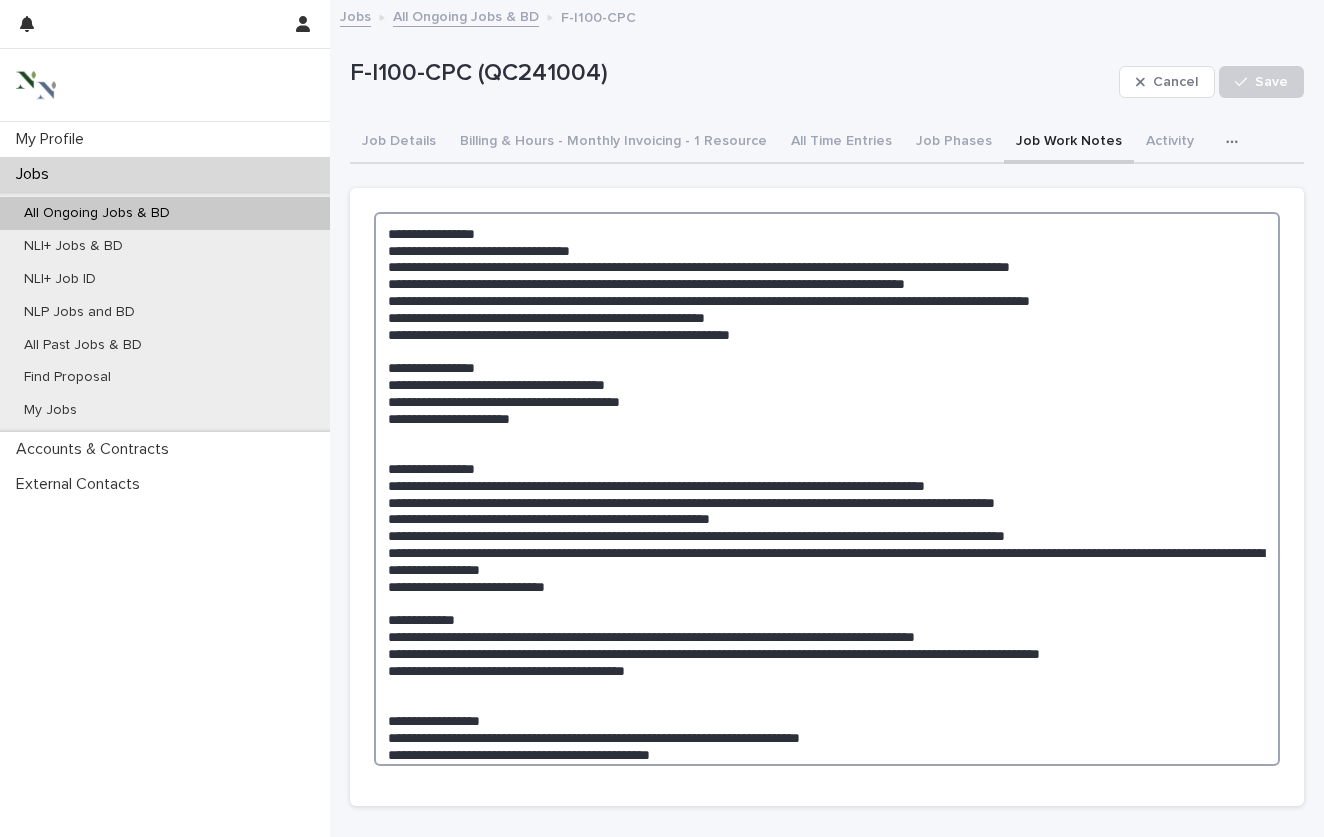 click at bounding box center (827, 489) 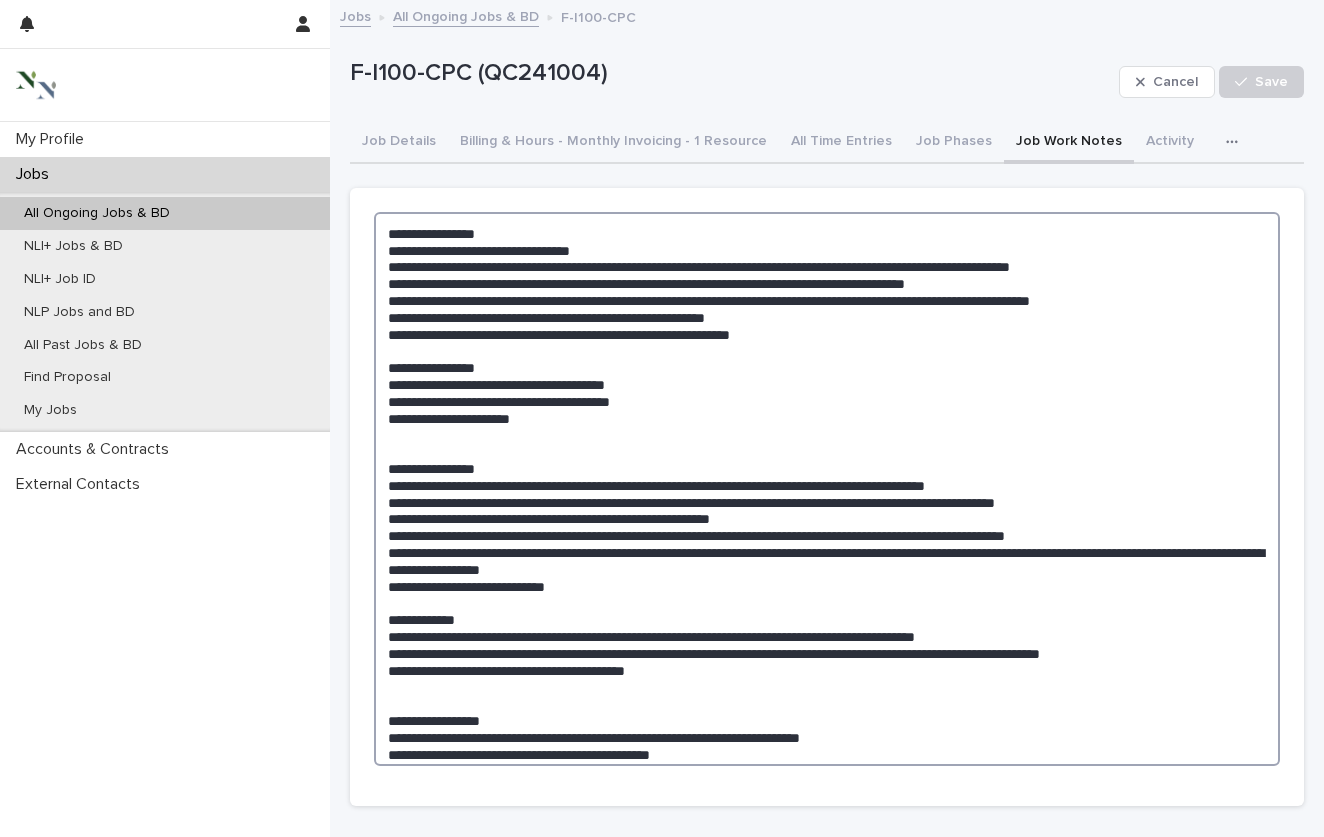 click at bounding box center [827, 489] 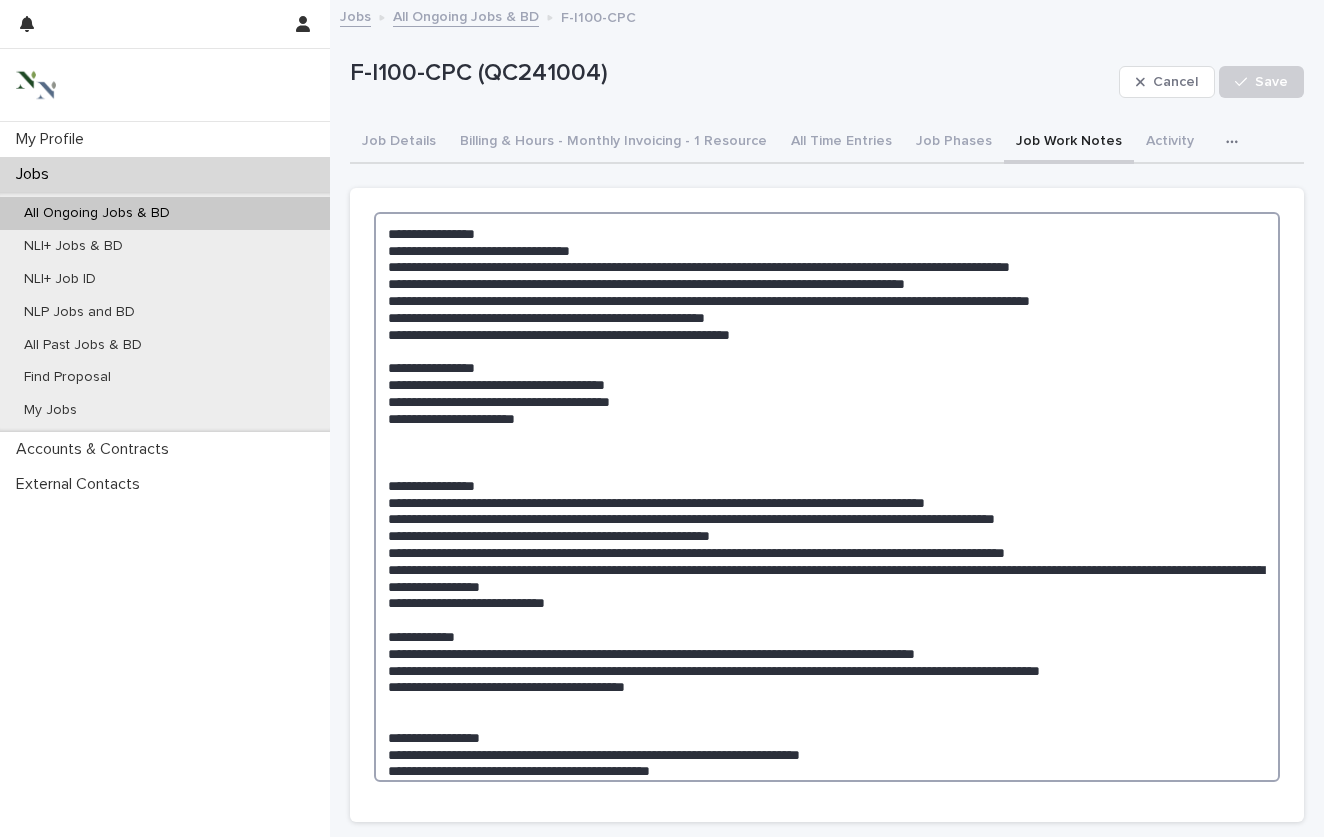 click at bounding box center (827, 497) 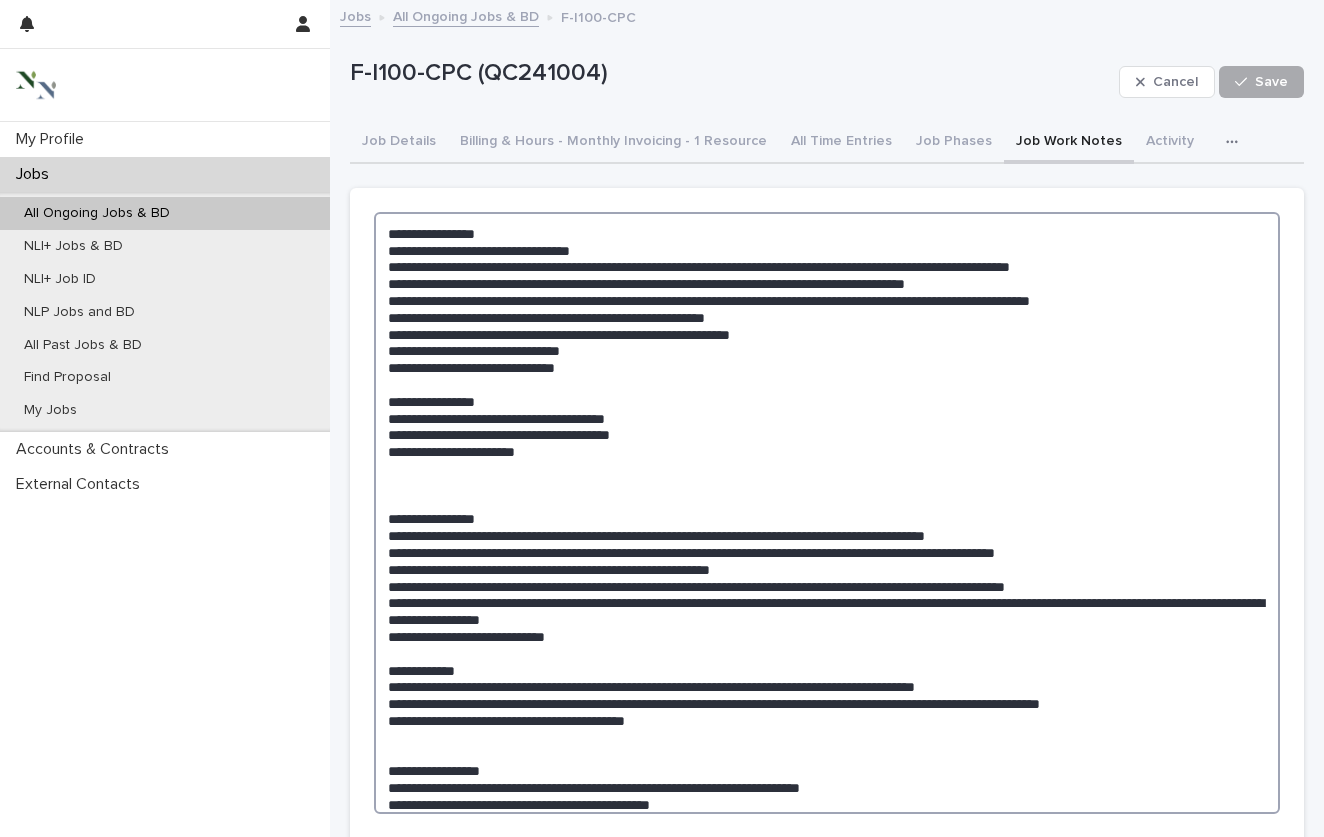 type on "**********" 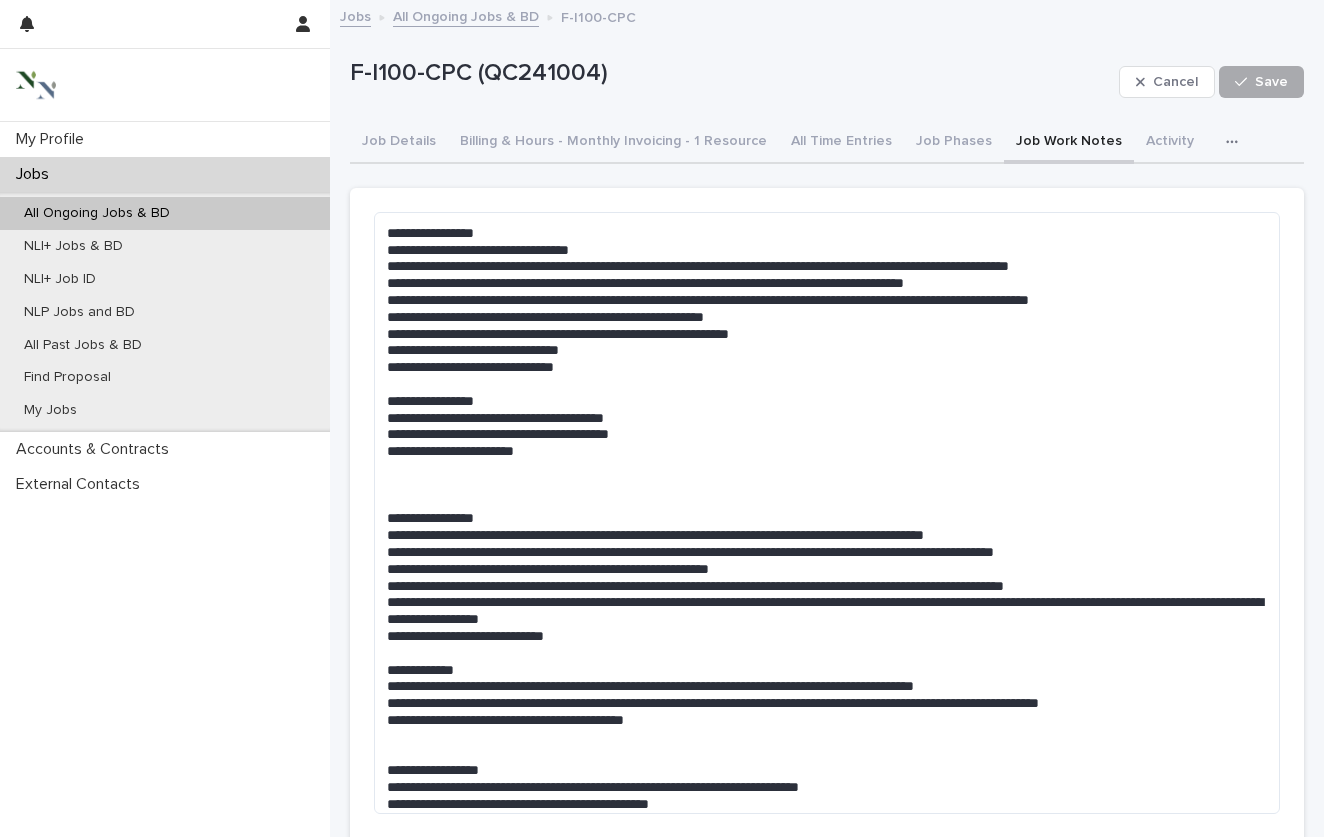 click on "Save" at bounding box center (1271, 82) 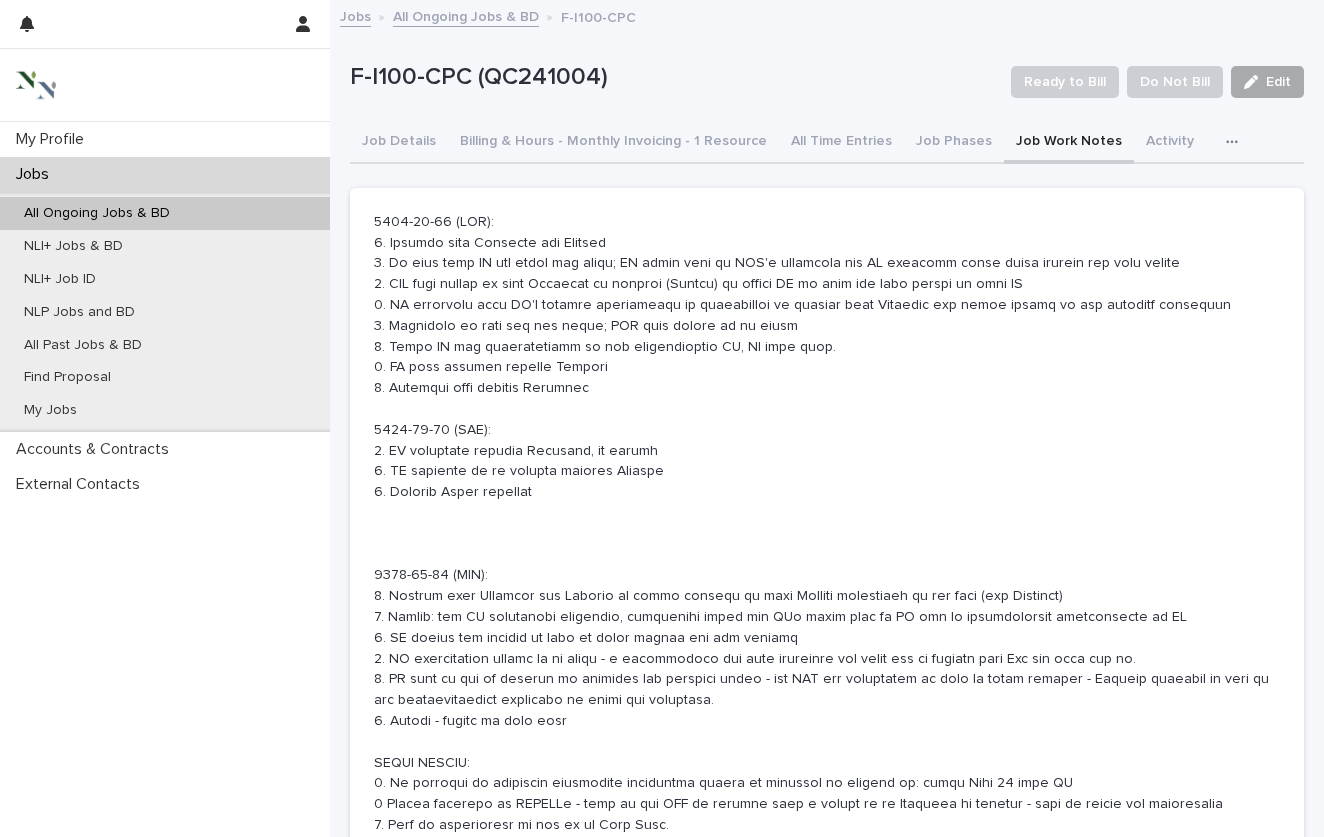 click on "Edit" at bounding box center (1267, 82) 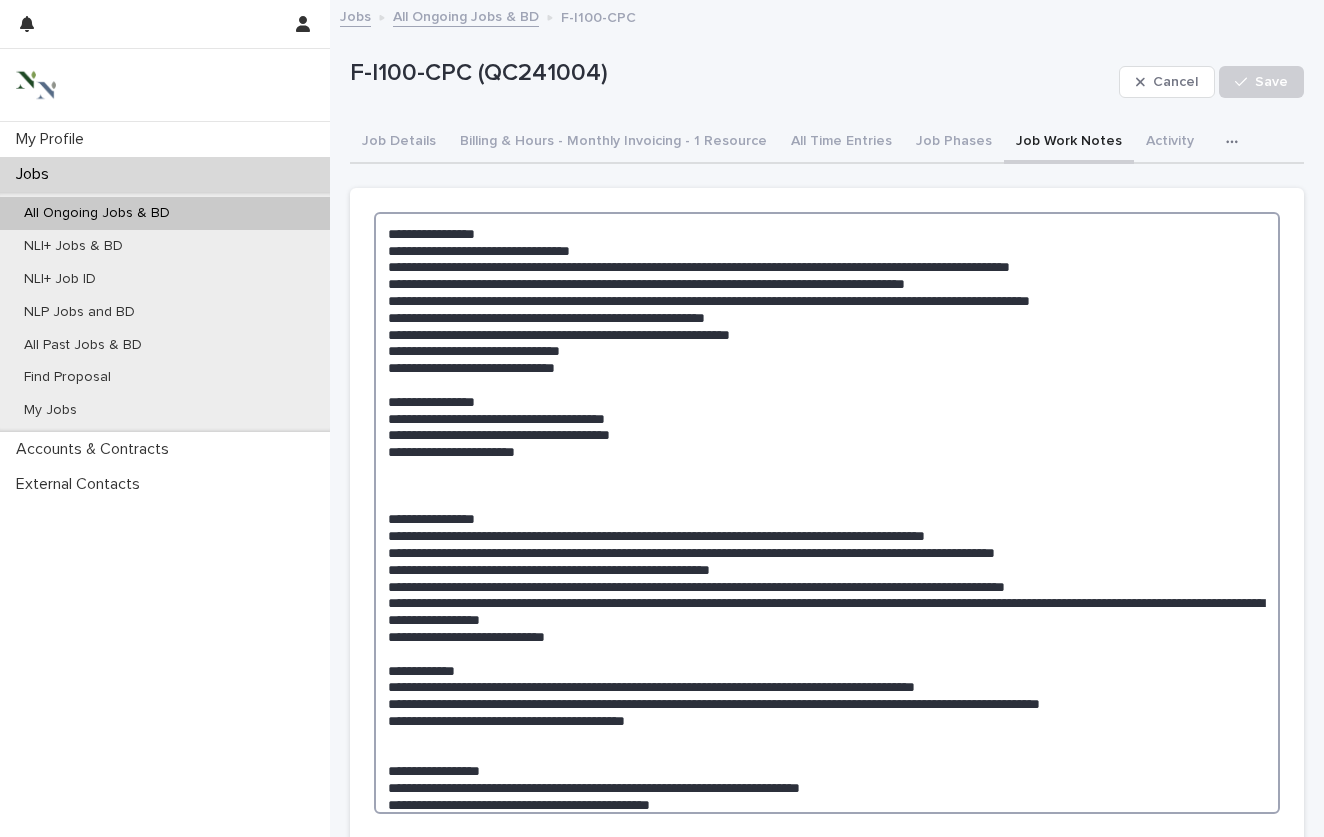 click at bounding box center [827, 513] 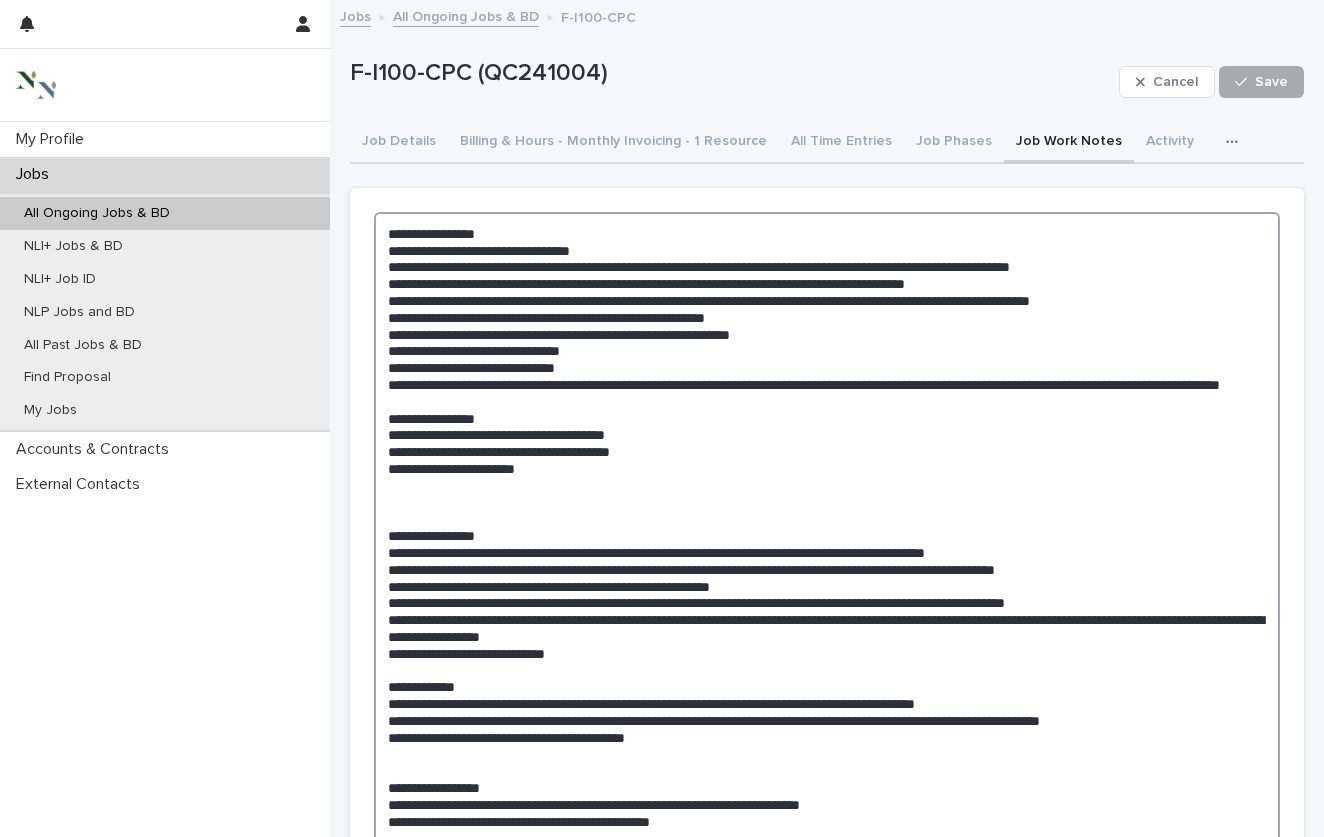 type on "**********" 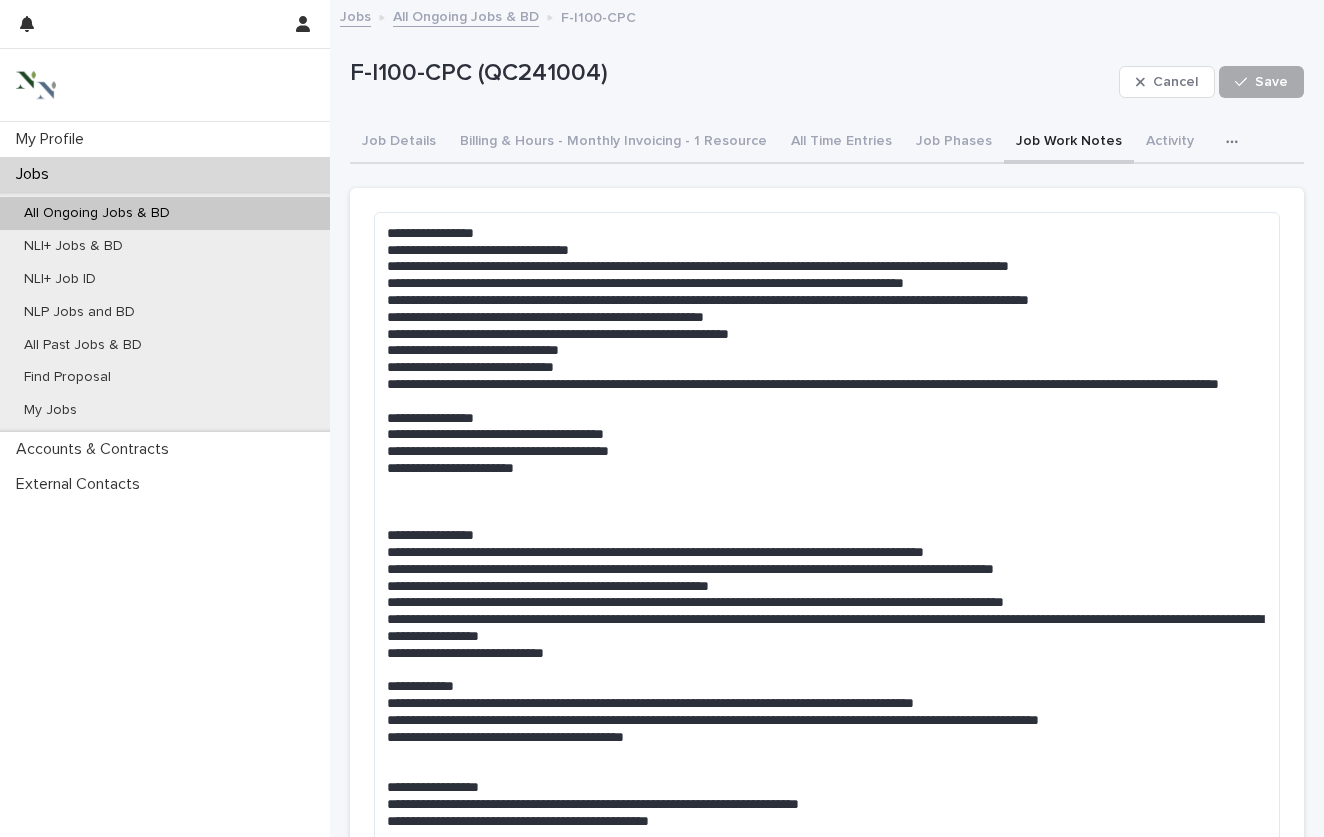 click on "Save" at bounding box center [1271, 82] 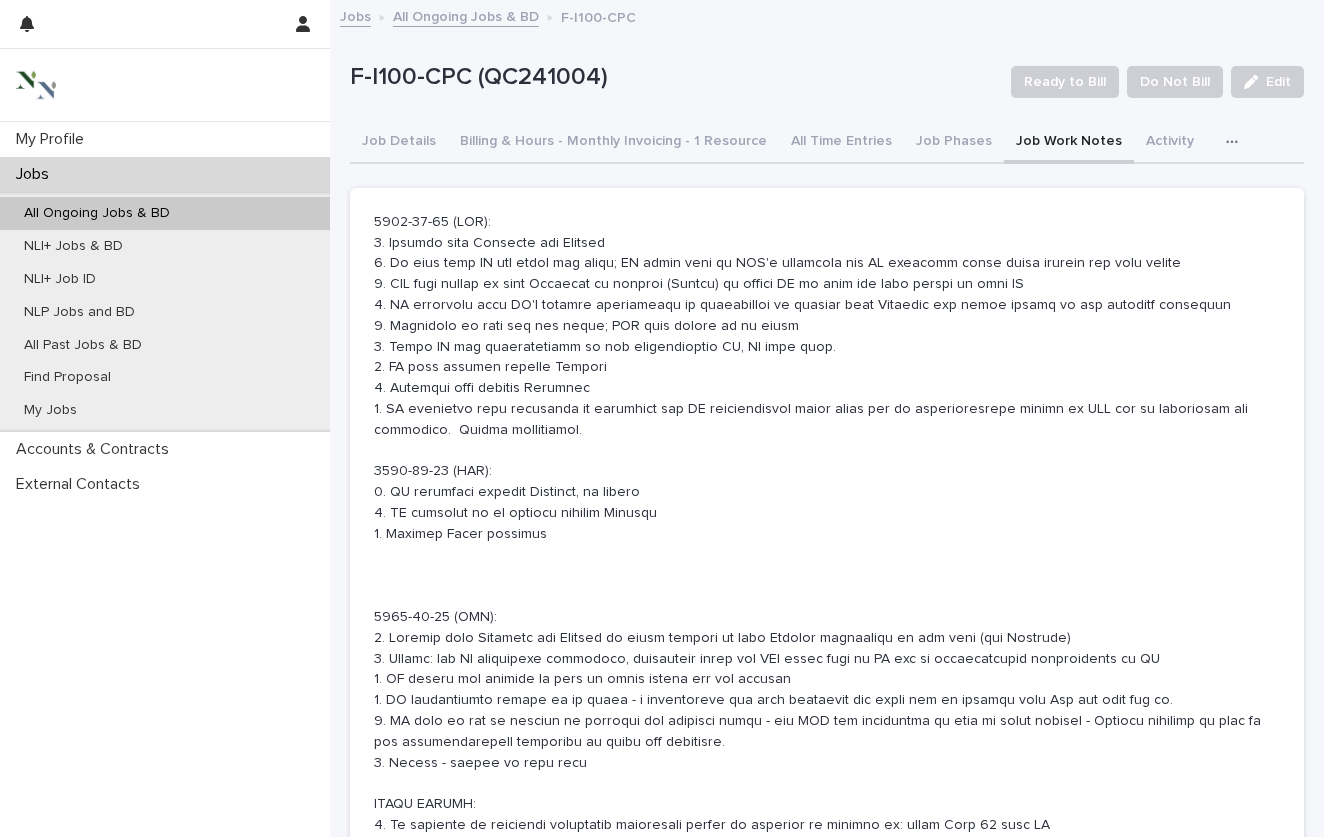 click at bounding box center (827, 596) 